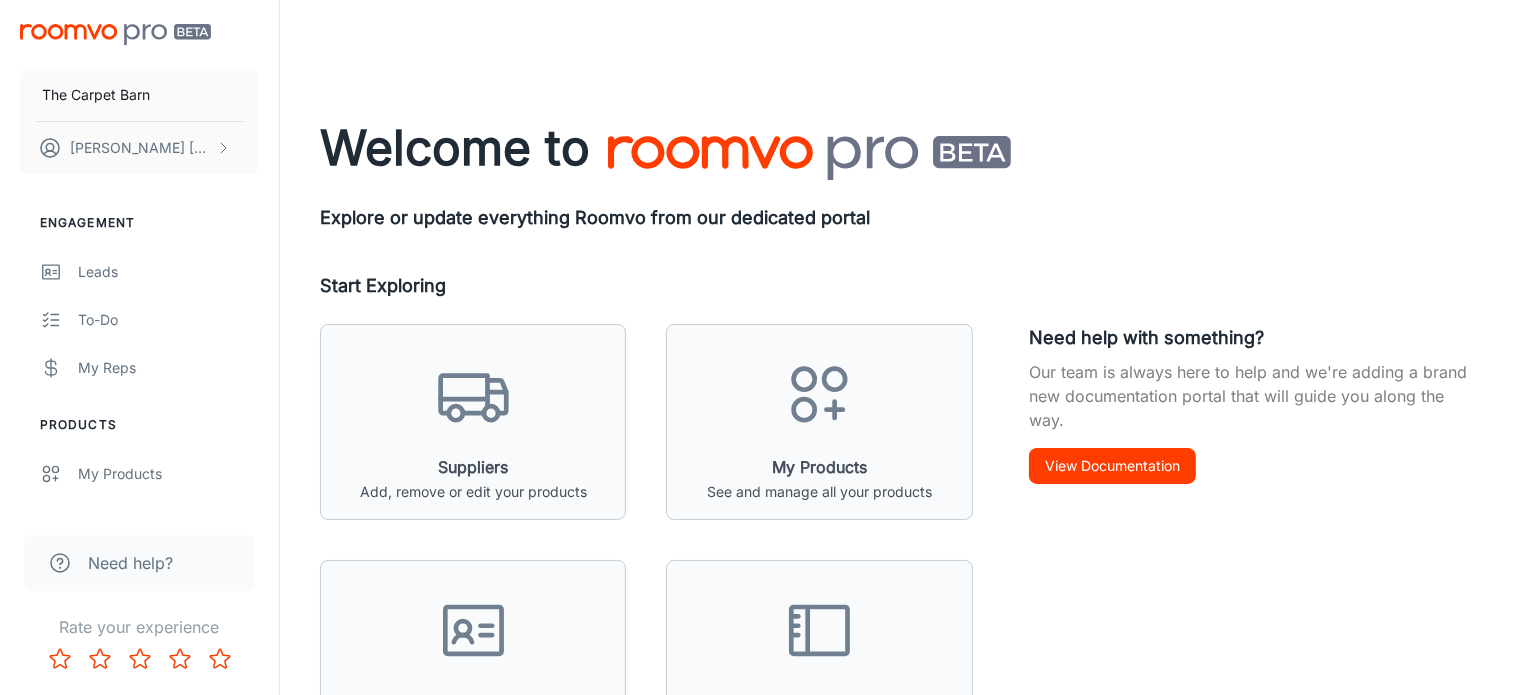 scroll, scrollTop: 200, scrollLeft: 0, axis: vertical 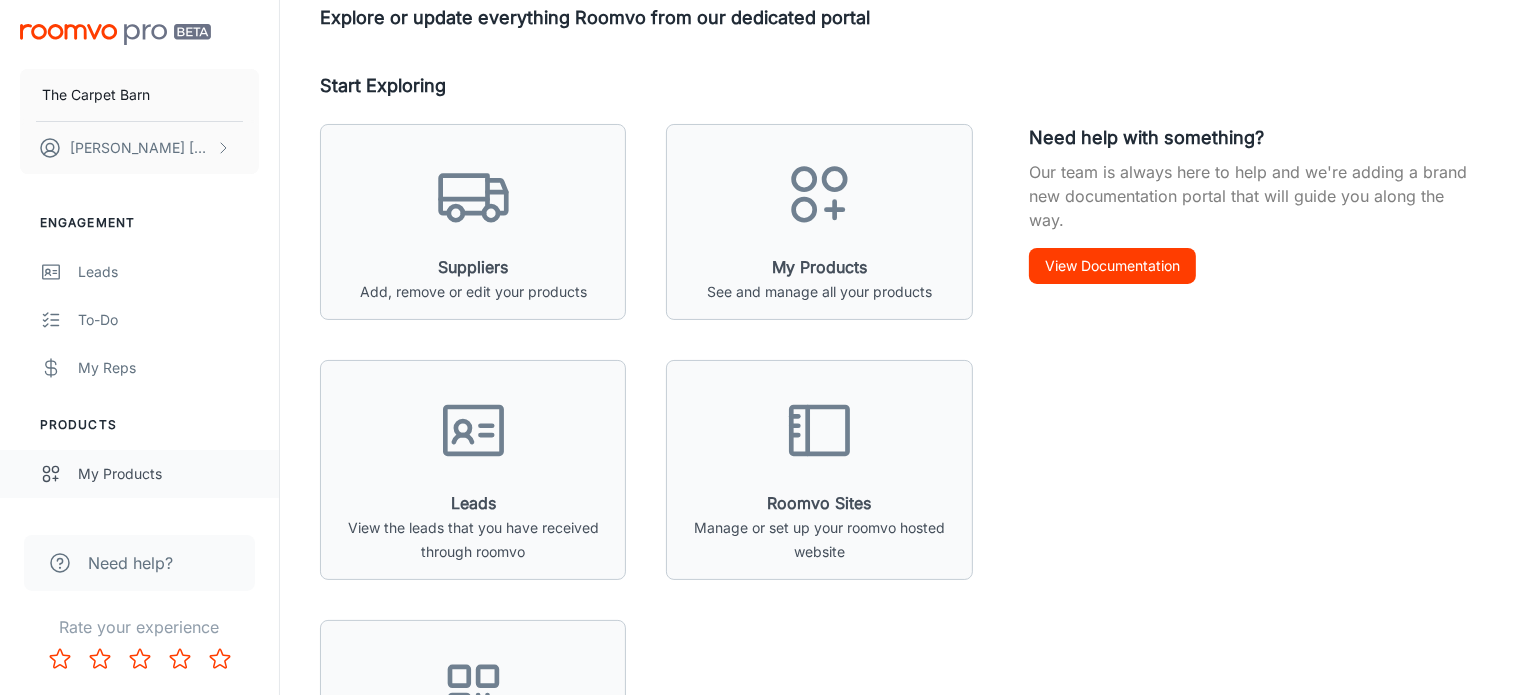 click on "My Products" at bounding box center [168, 474] 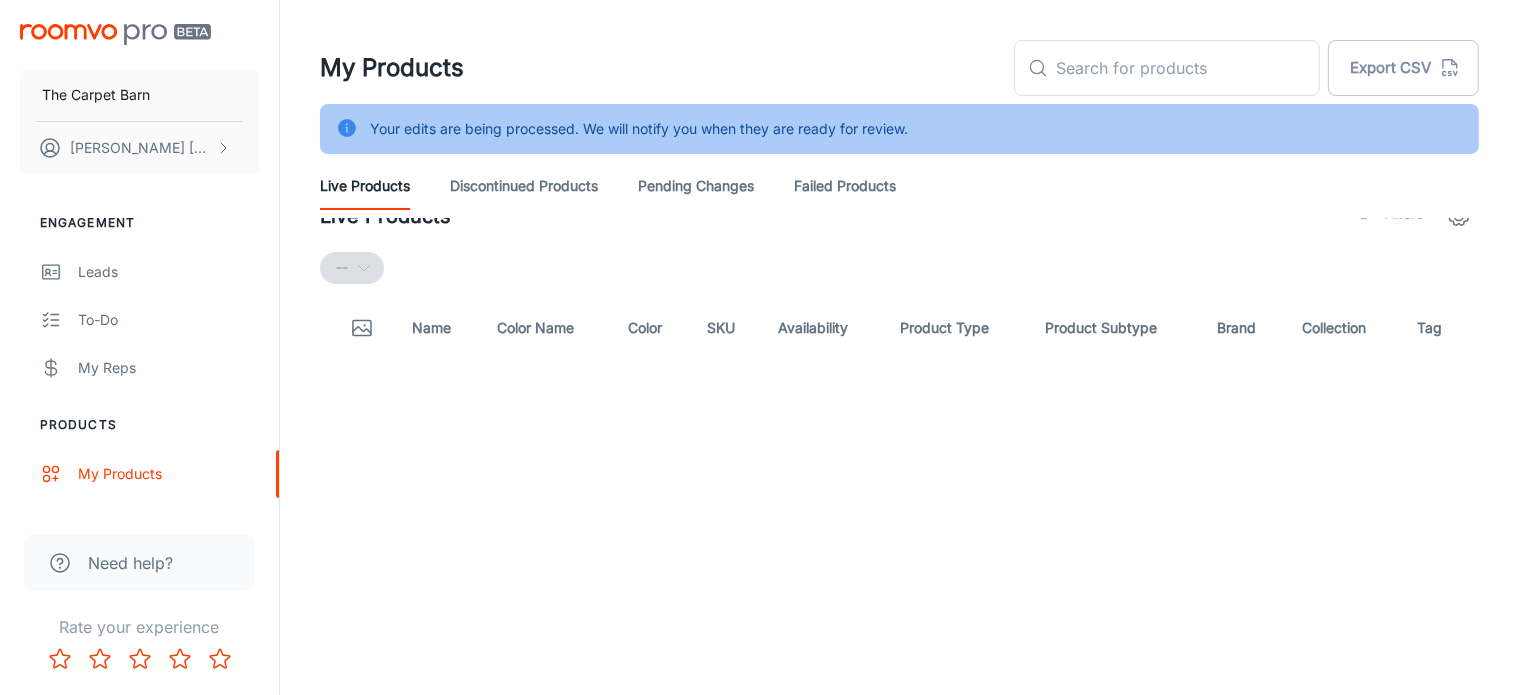 scroll, scrollTop: 0, scrollLeft: 0, axis: both 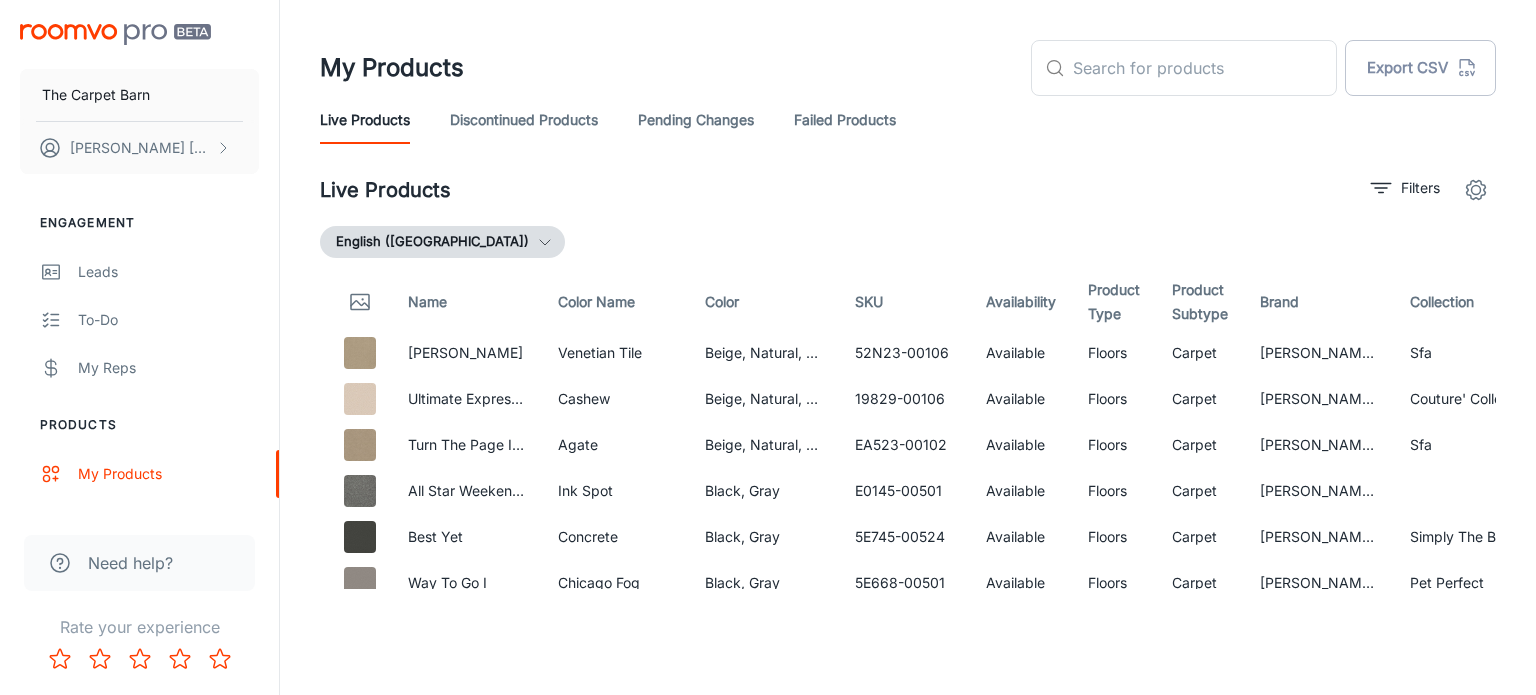 click on "Discontinued Products" at bounding box center (524, 120) 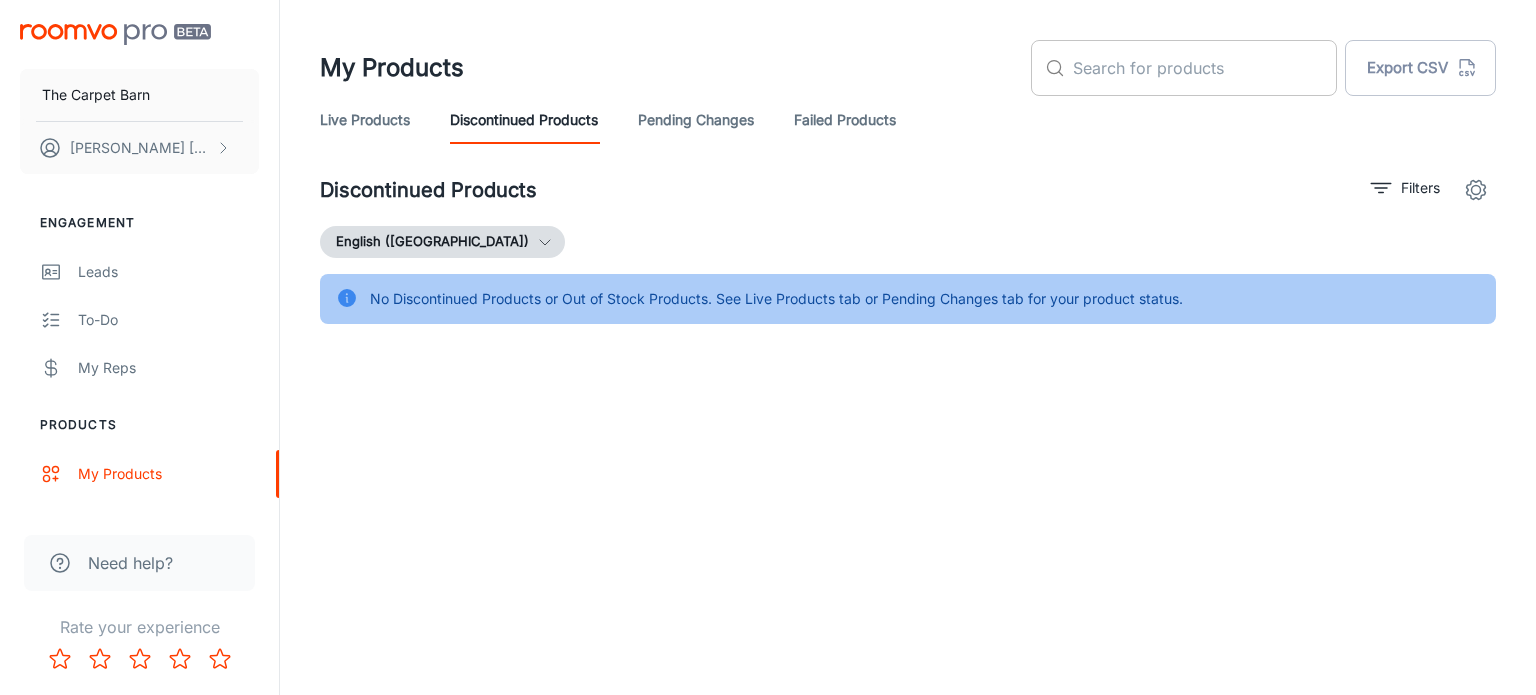 click at bounding box center (1205, 68) 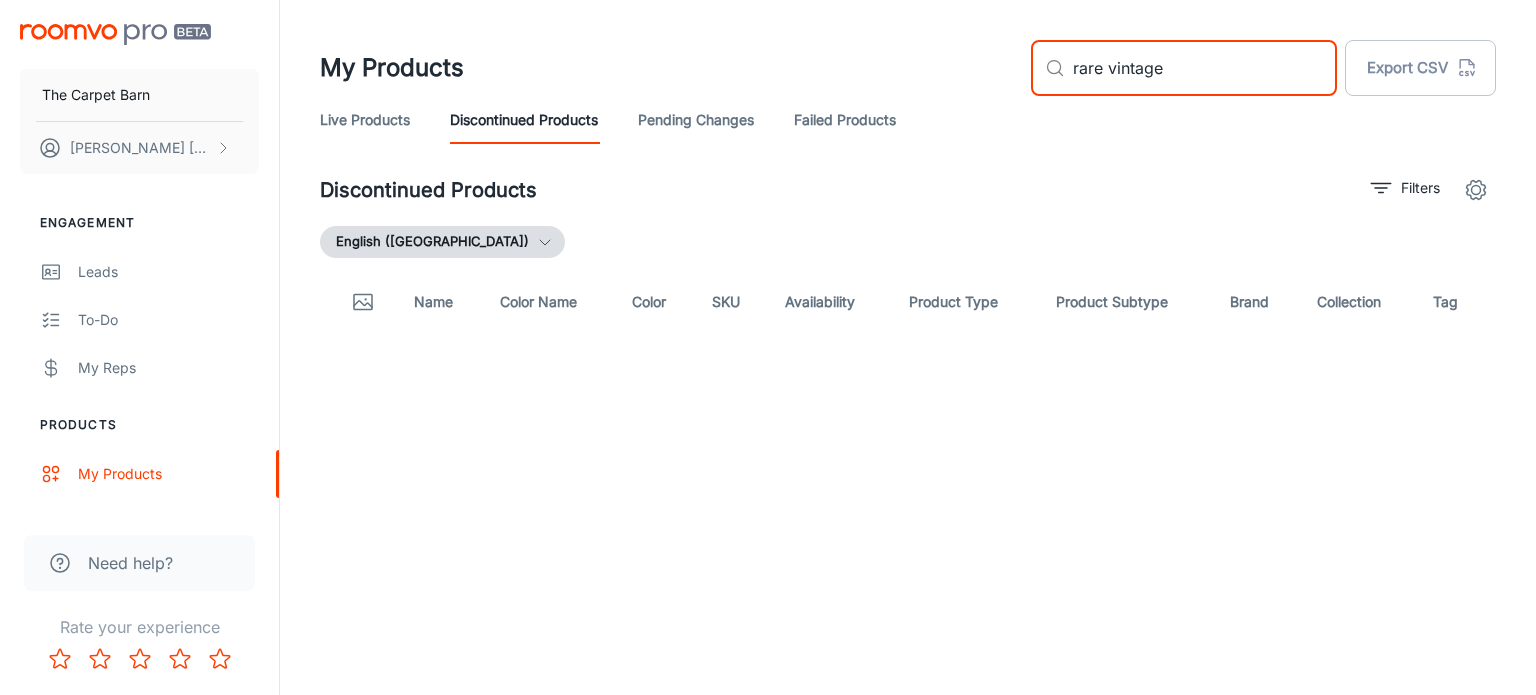 type on "rare vintage" 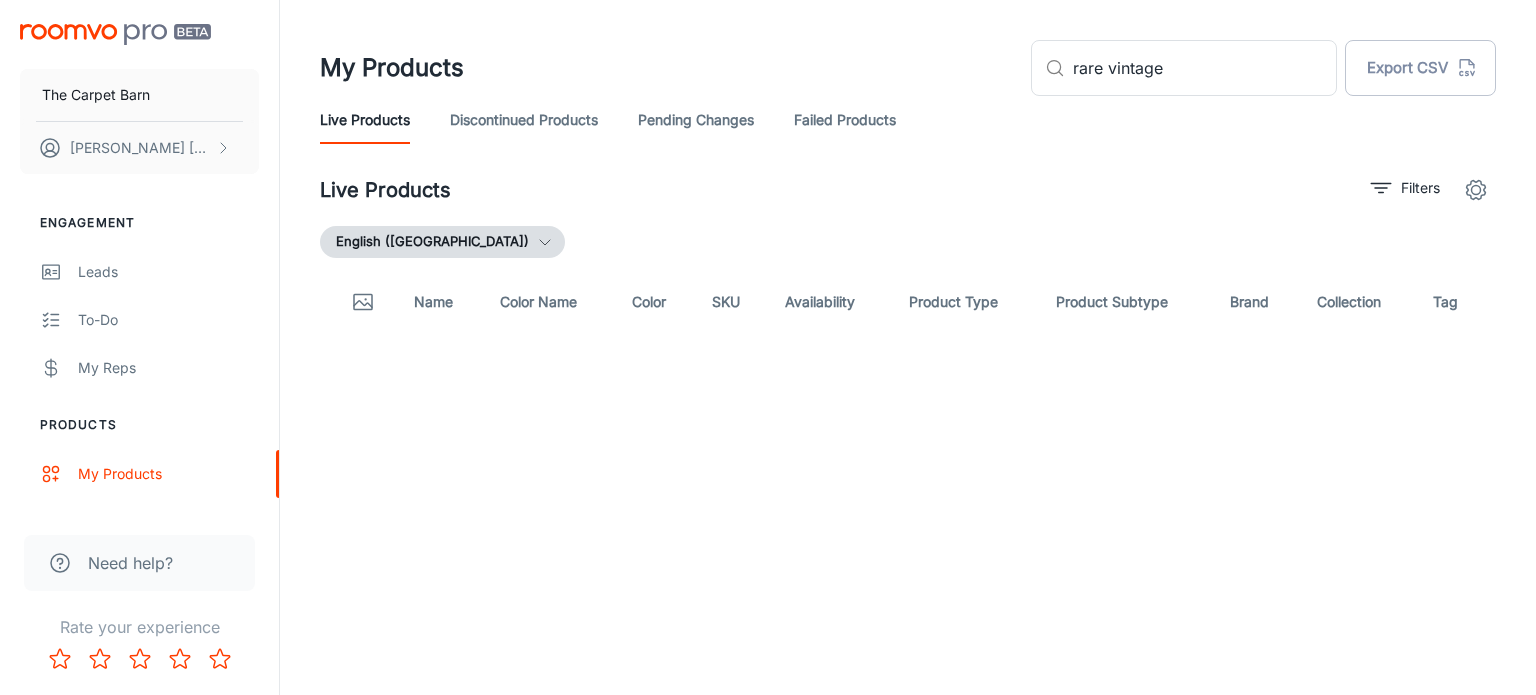 click on "Need help?" at bounding box center (130, 563) 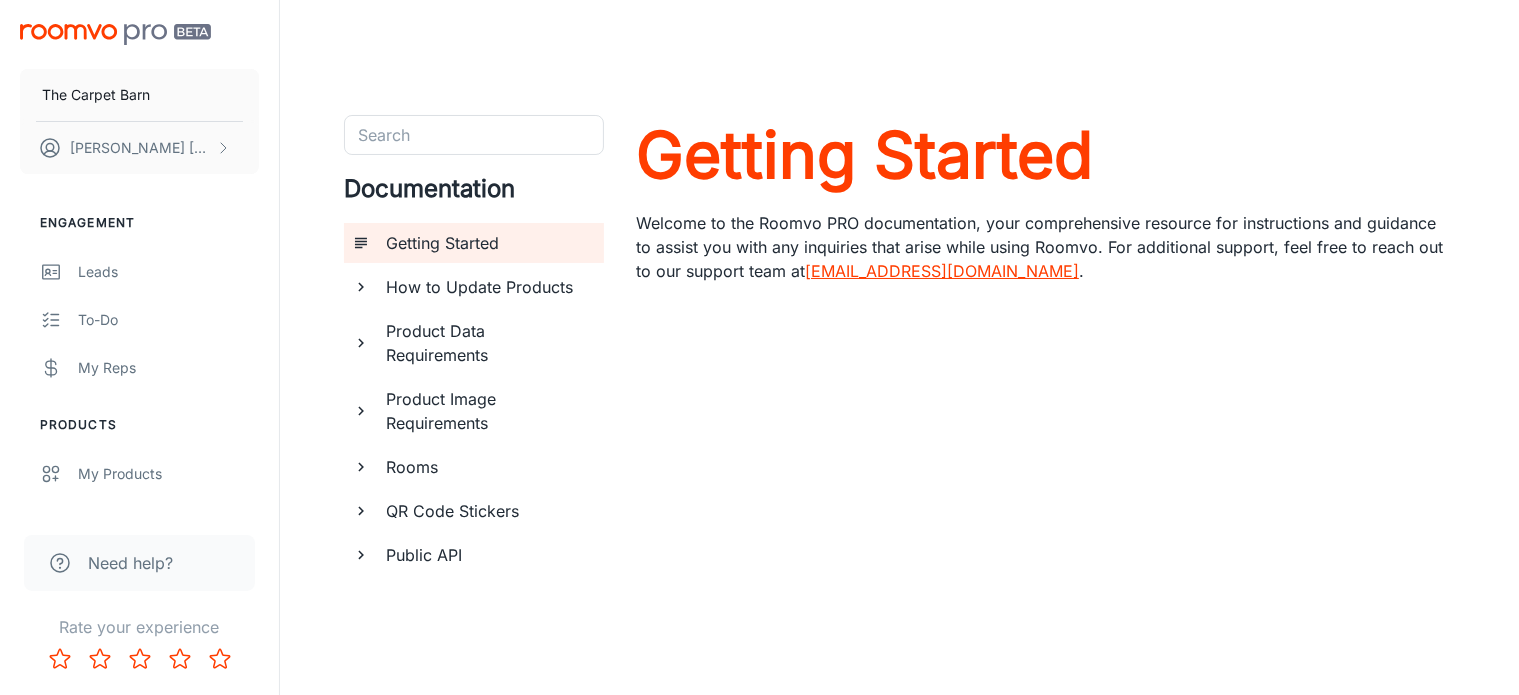 scroll, scrollTop: 0, scrollLeft: 0, axis: both 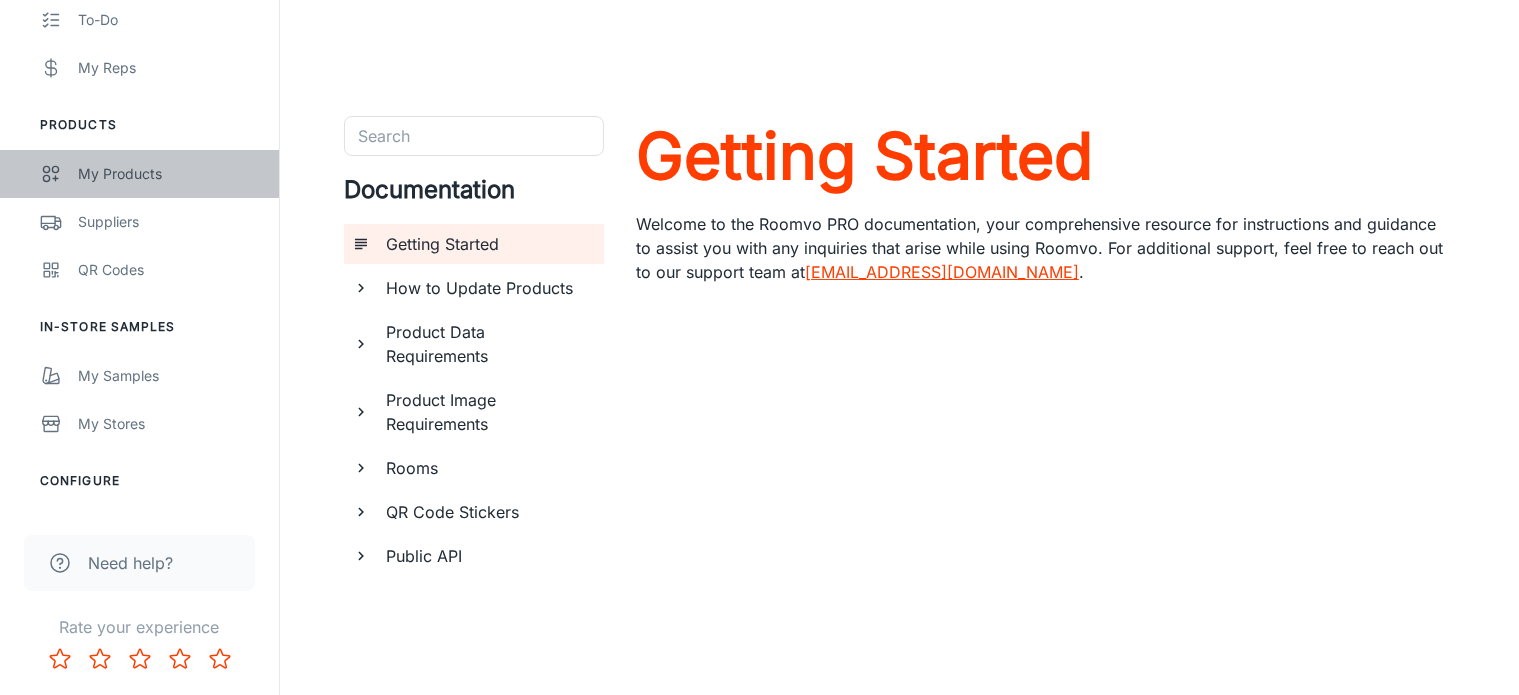 click on "My Products" at bounding box center (168, 174) 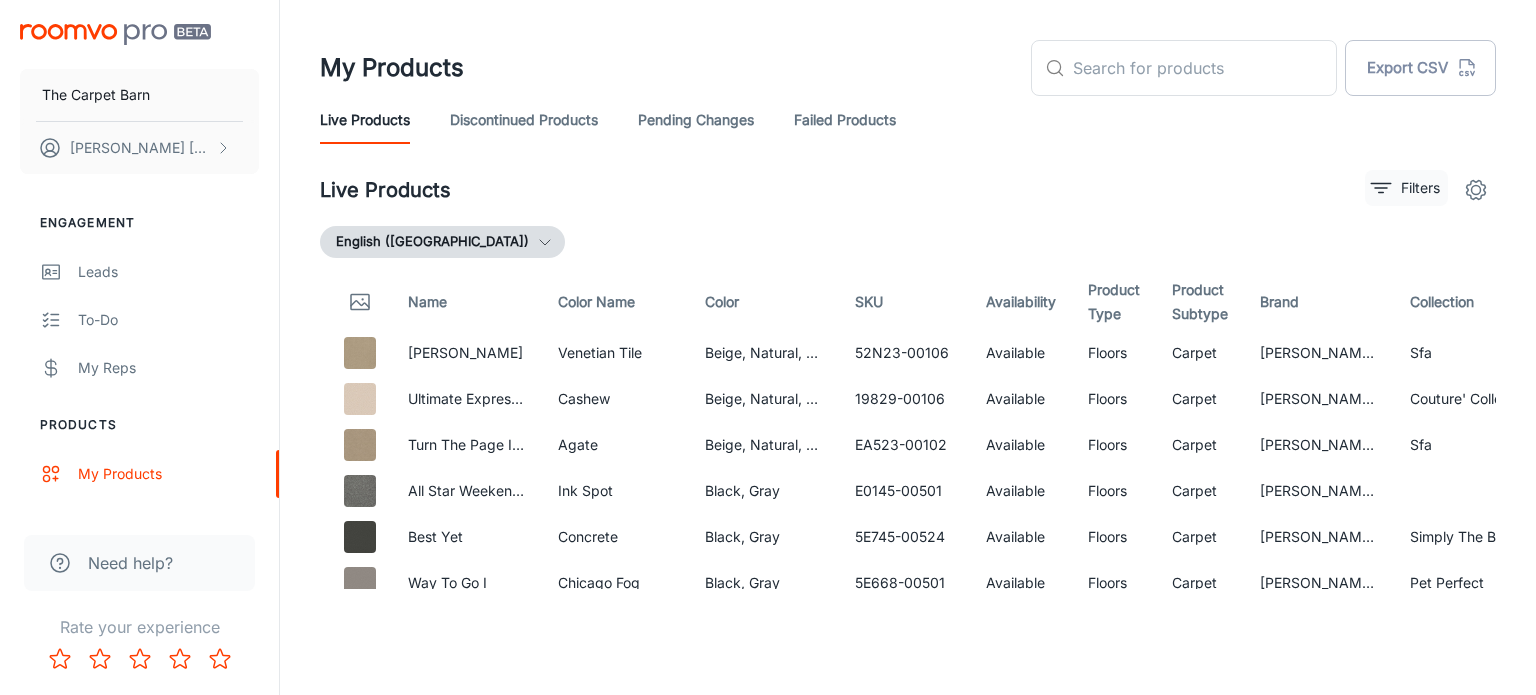 click on "Filters" at bounding box center (1420, 188) 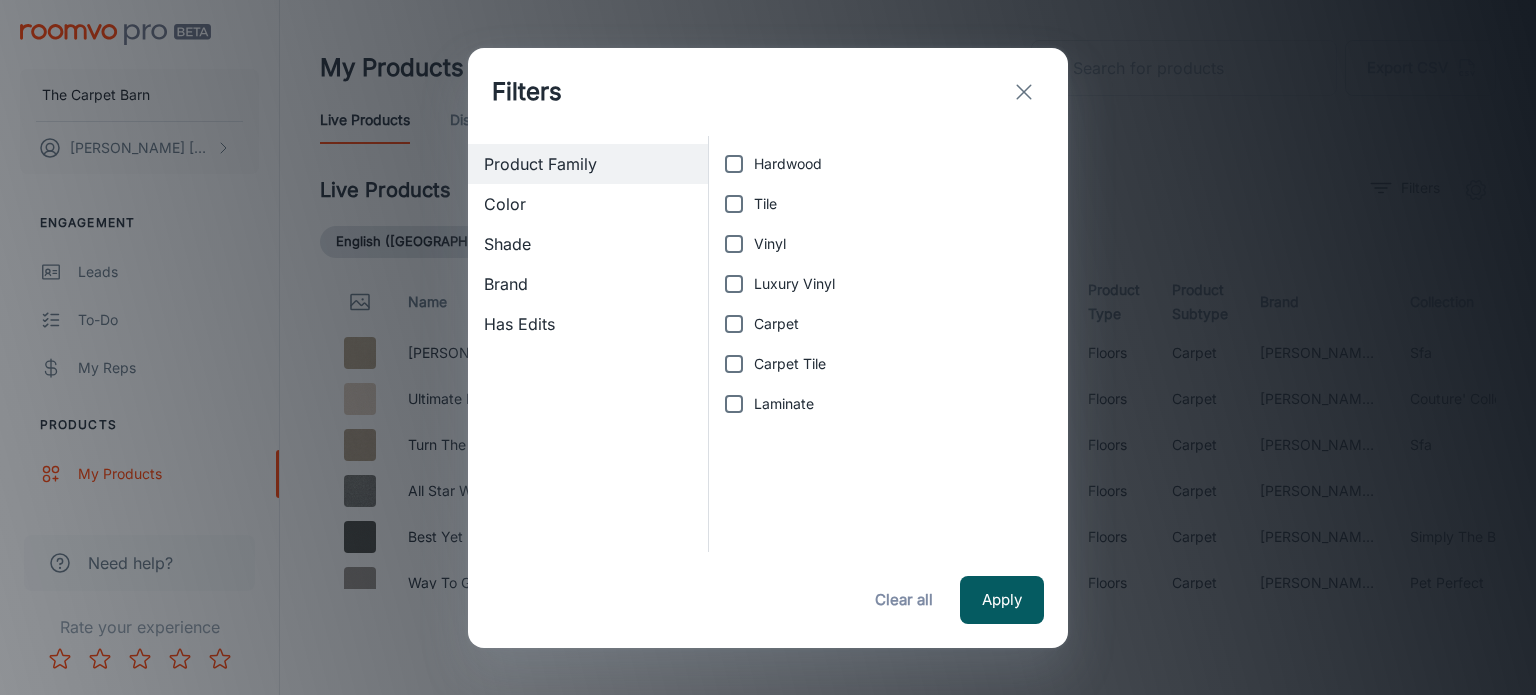 click on "Color" at bounding box center [588, 204] 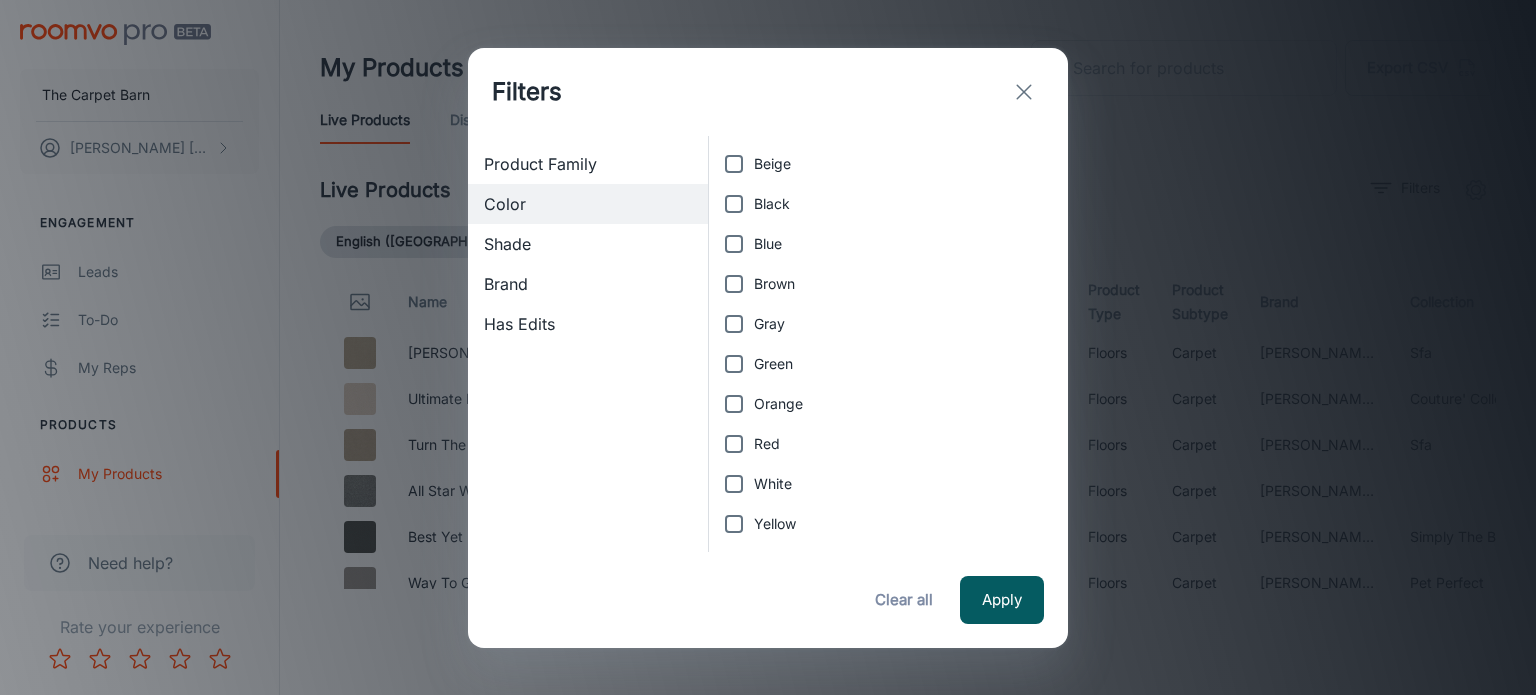 click on "Product Family" at bounding box center (588, 164) 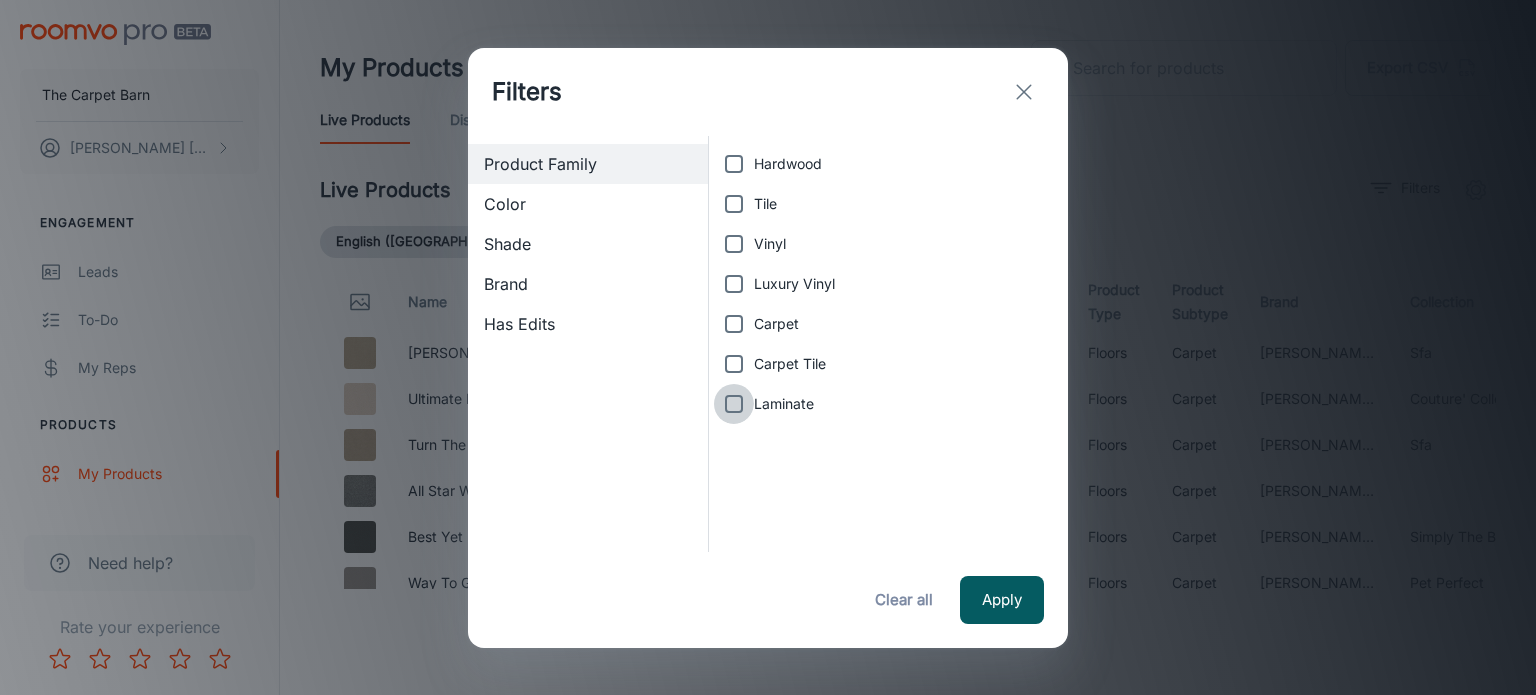 click on "Laminate" at bounding box center [734, 404] 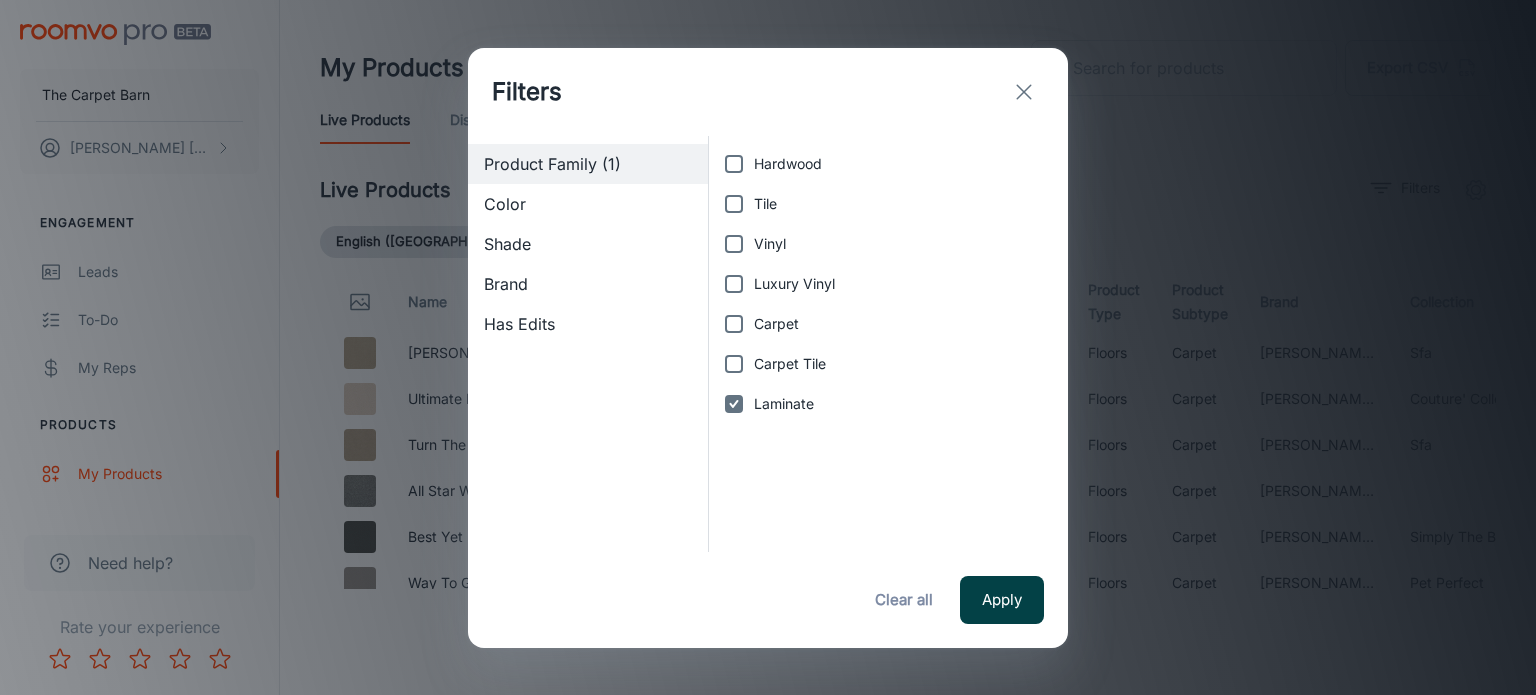 click on "Apply" at bounding box center (1002, 600) 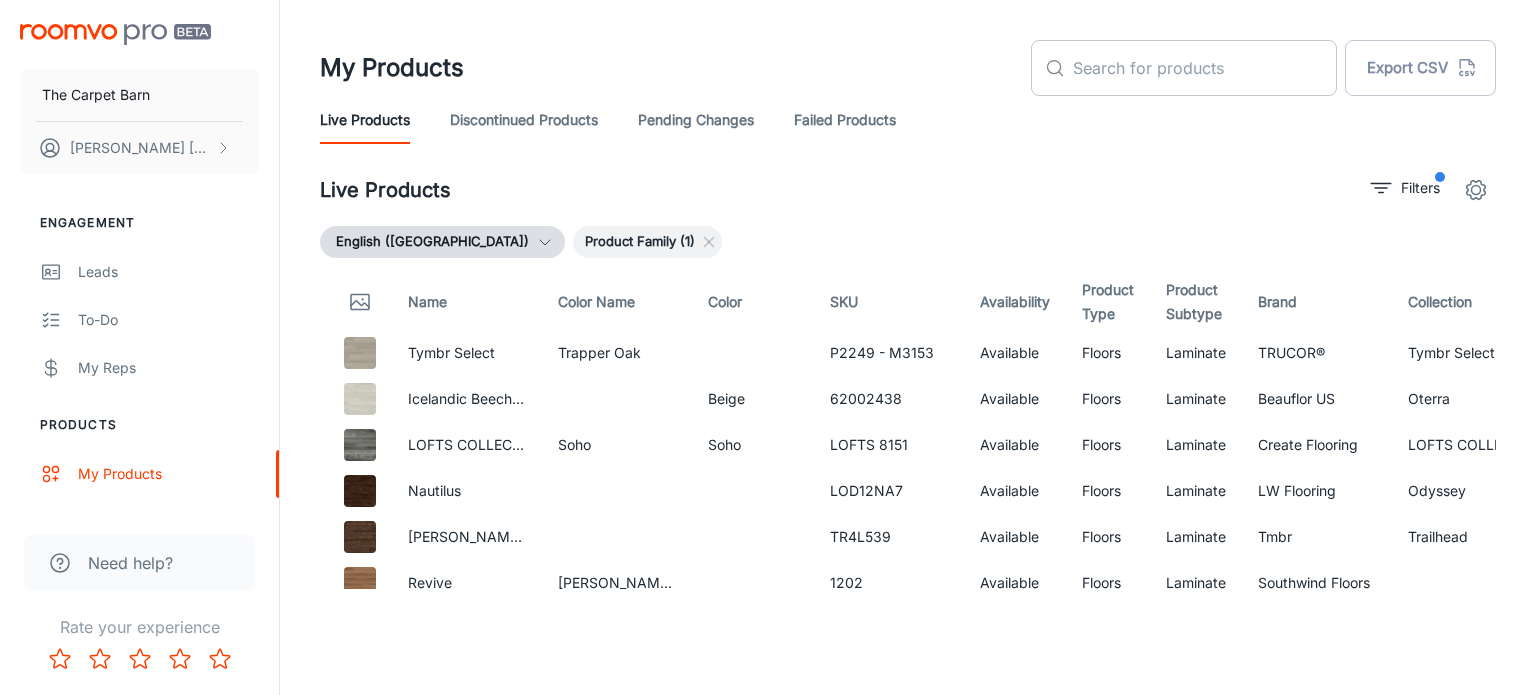 click at bounding box center (1205, 68) 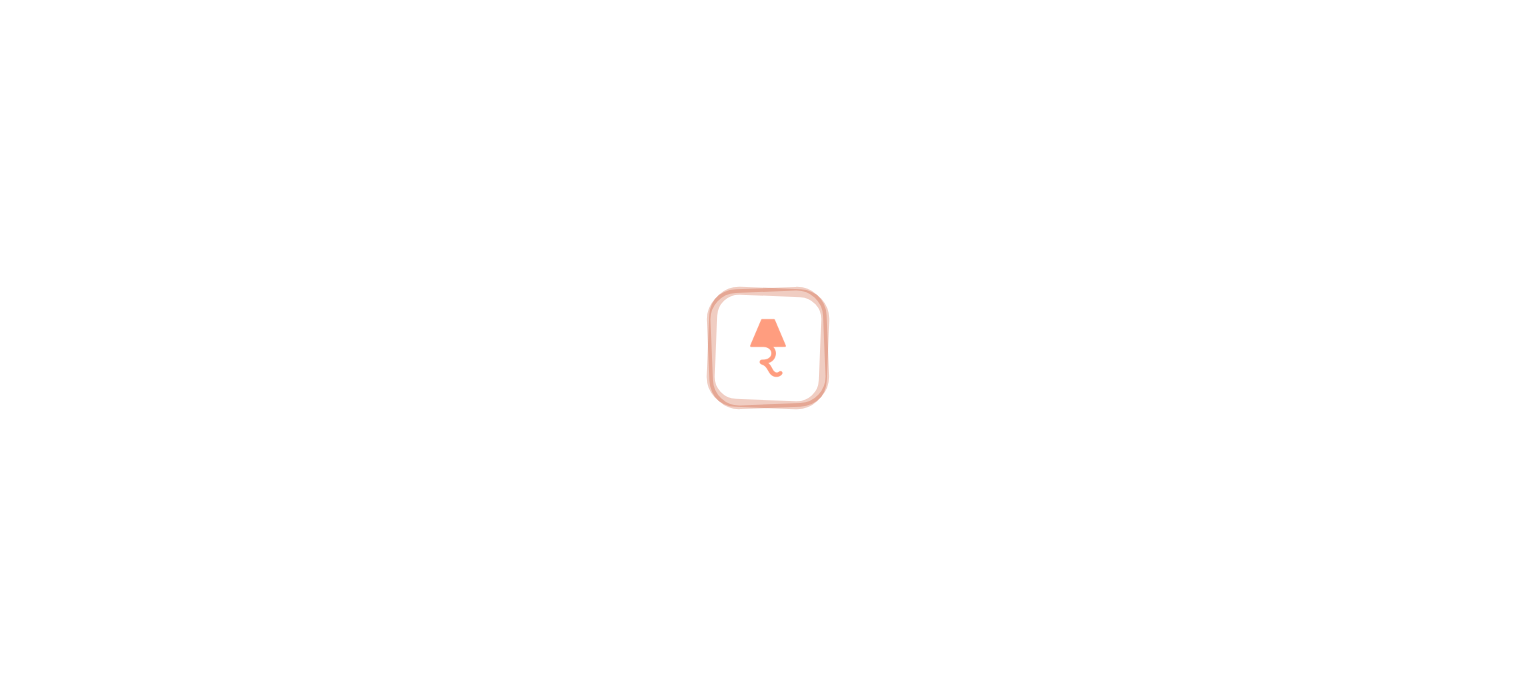 type on "cedar" 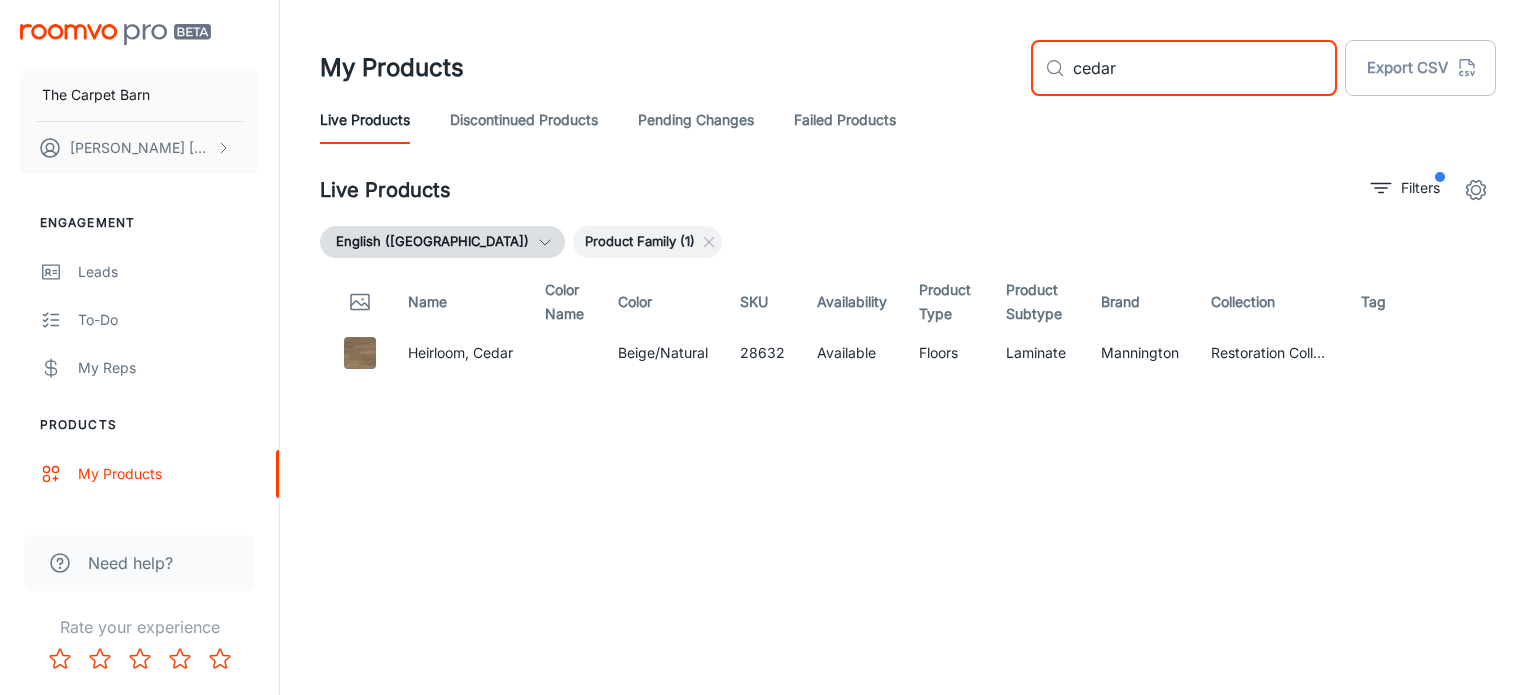 click on "Discontinued Products" at bounding box center (524, 120) 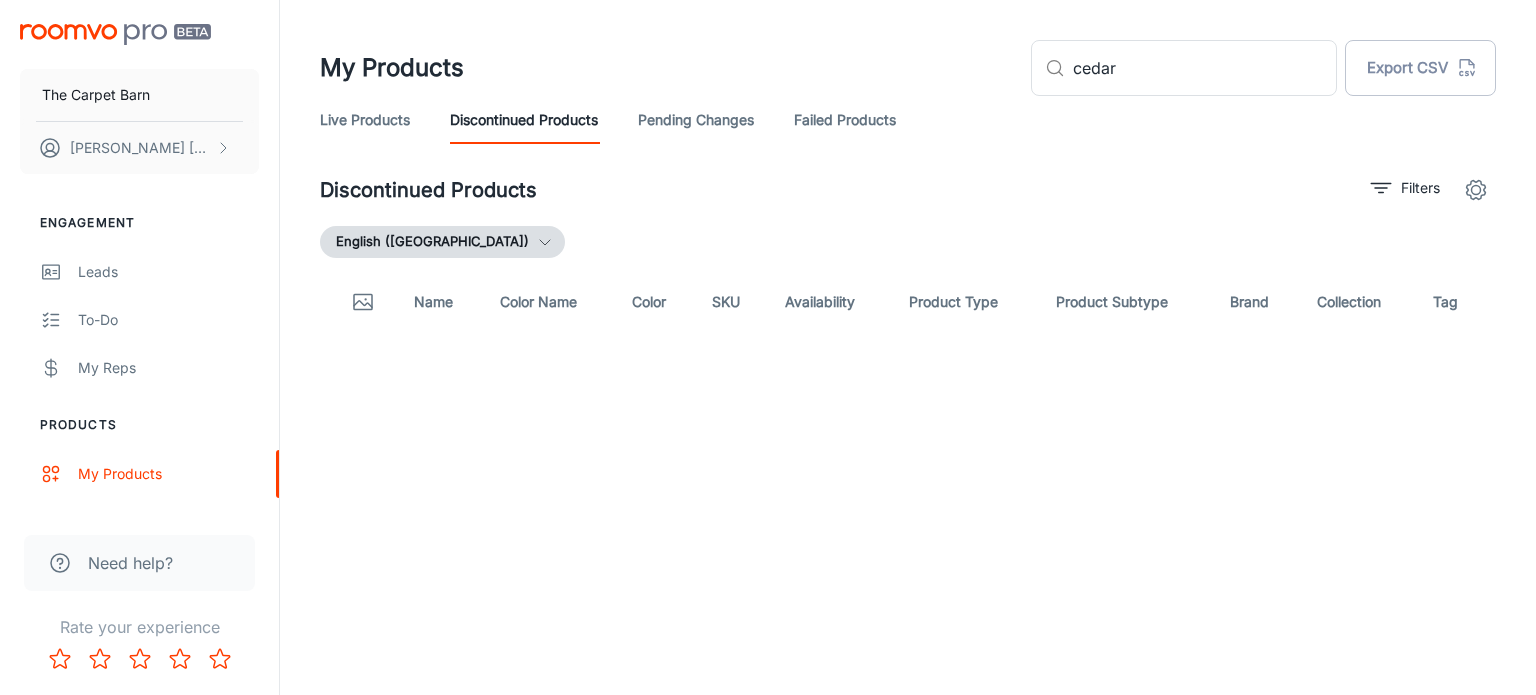 click on "Pending Changes" at bounding box center [696, 120] 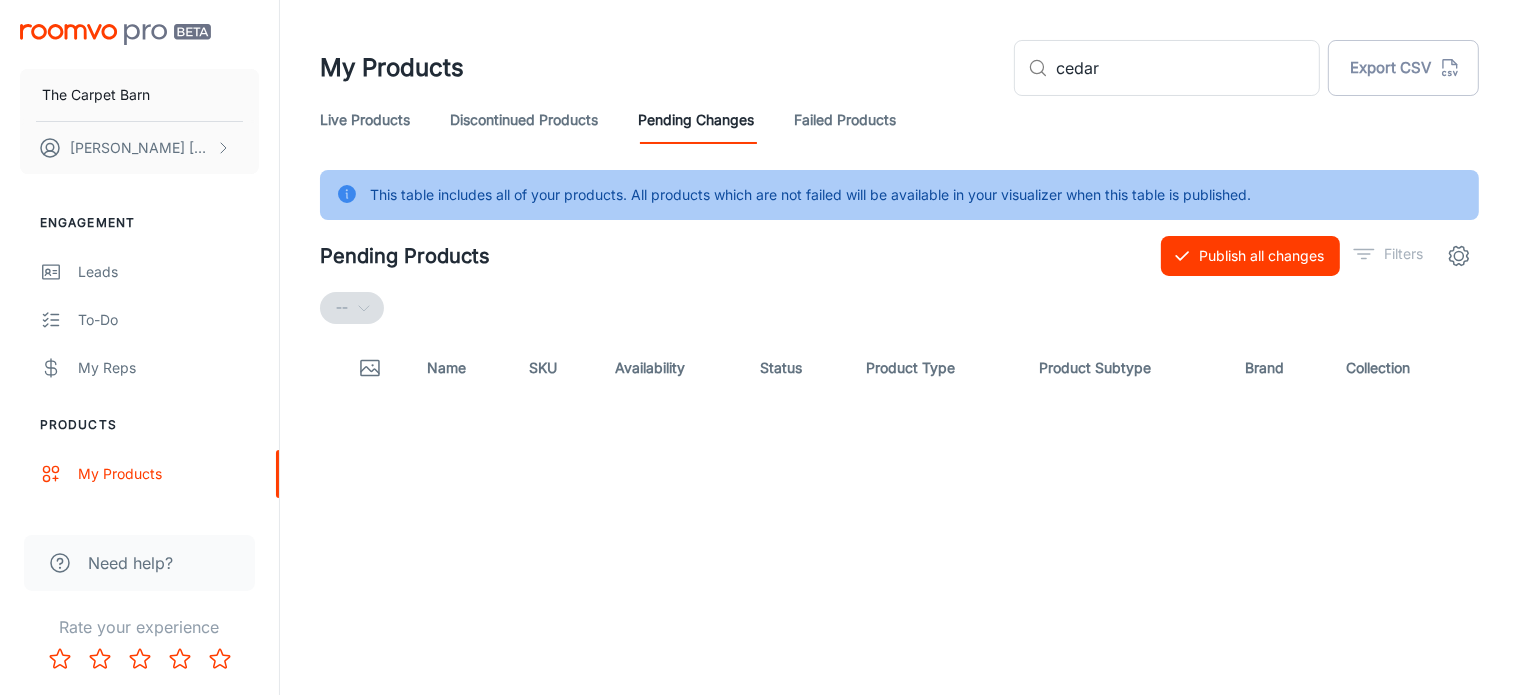 click on "Failed Products" at bounding box center (845, 120) 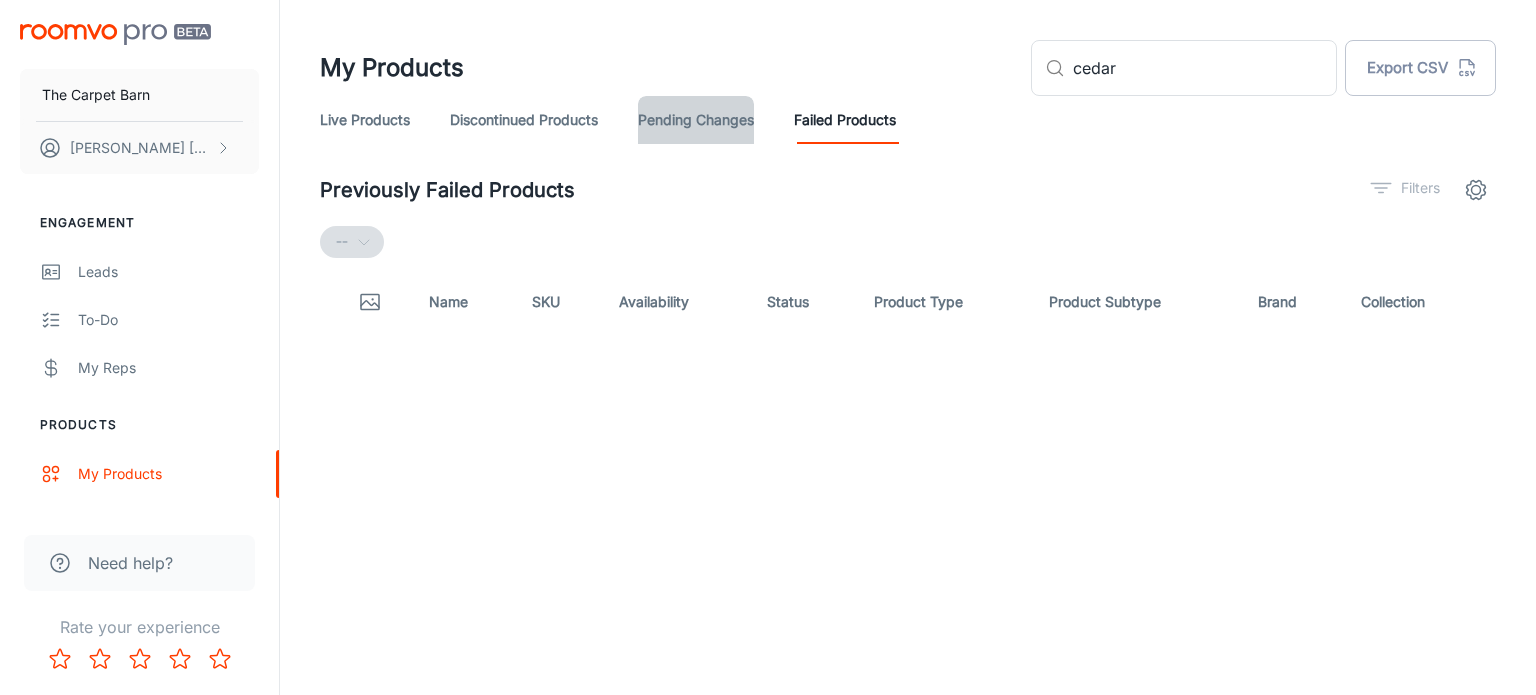click on "Pending Changes" at bounding box center (696, 120) 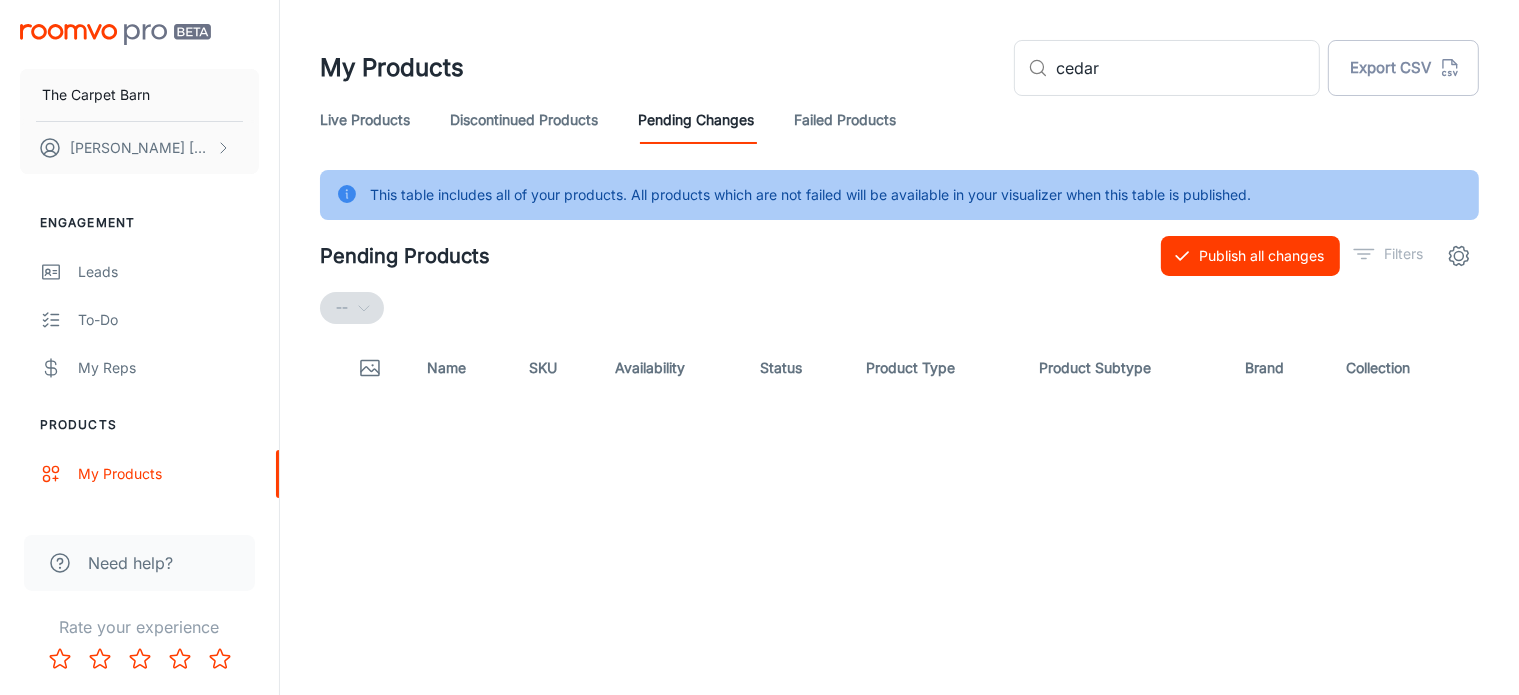 click on "Discontinued Products" at bounding box center [524, 120] 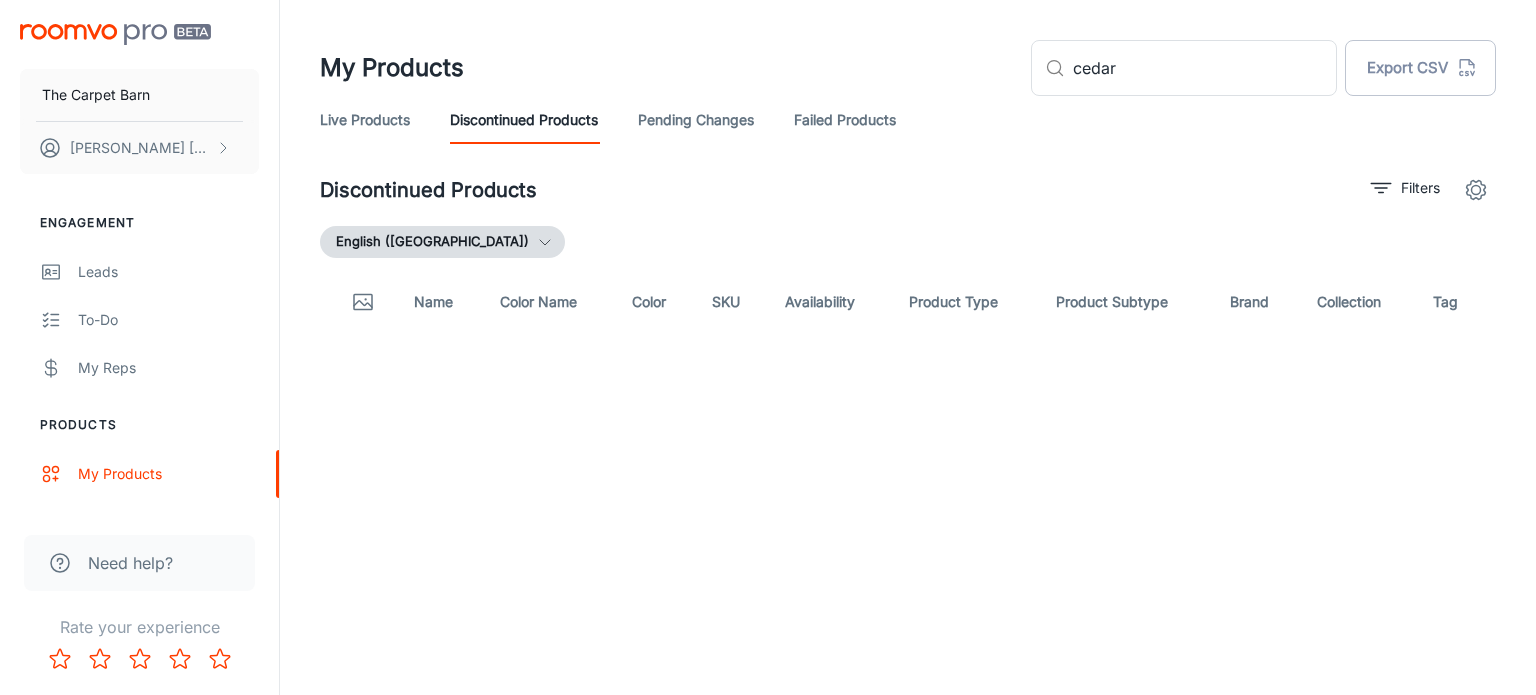click on "Live Products" at bounding box center [365, 120] 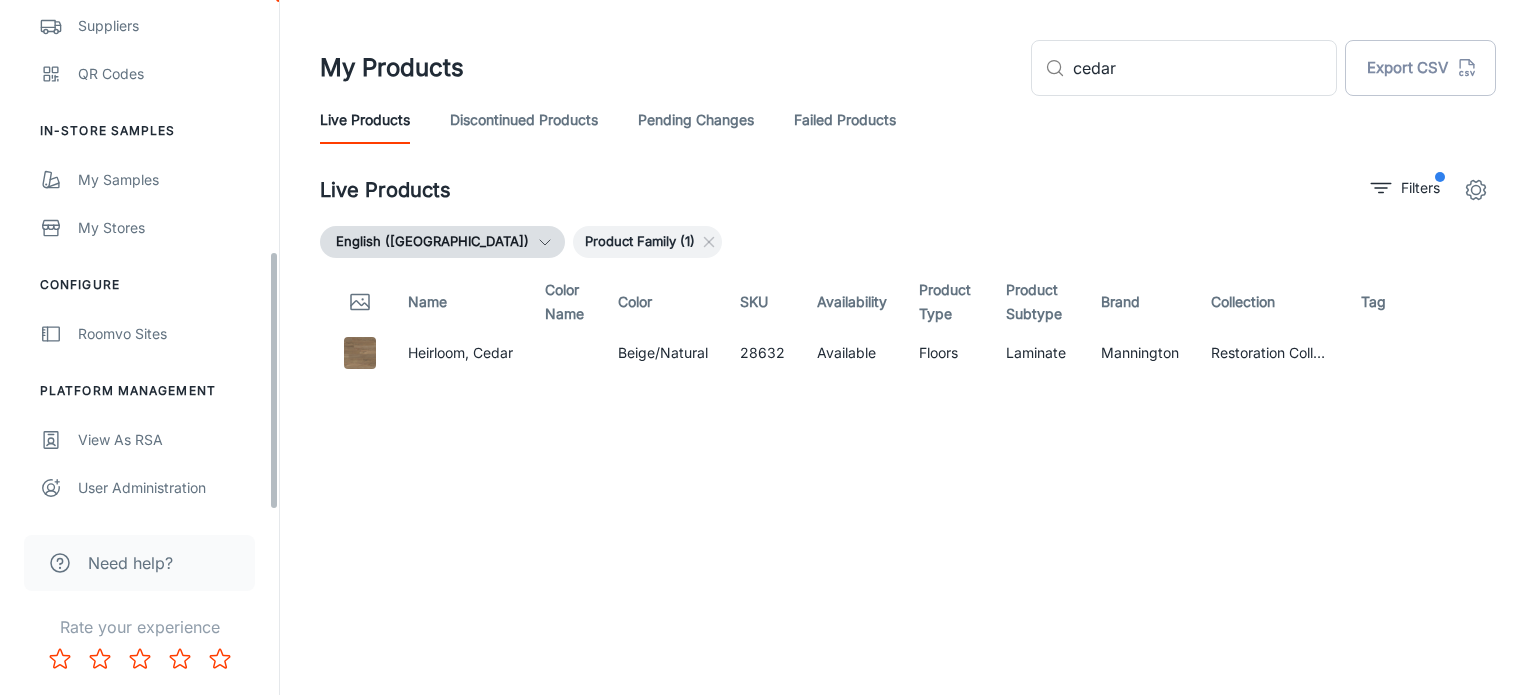 scroll, scrollTop: 0, scrollLeft: 0, axis: both 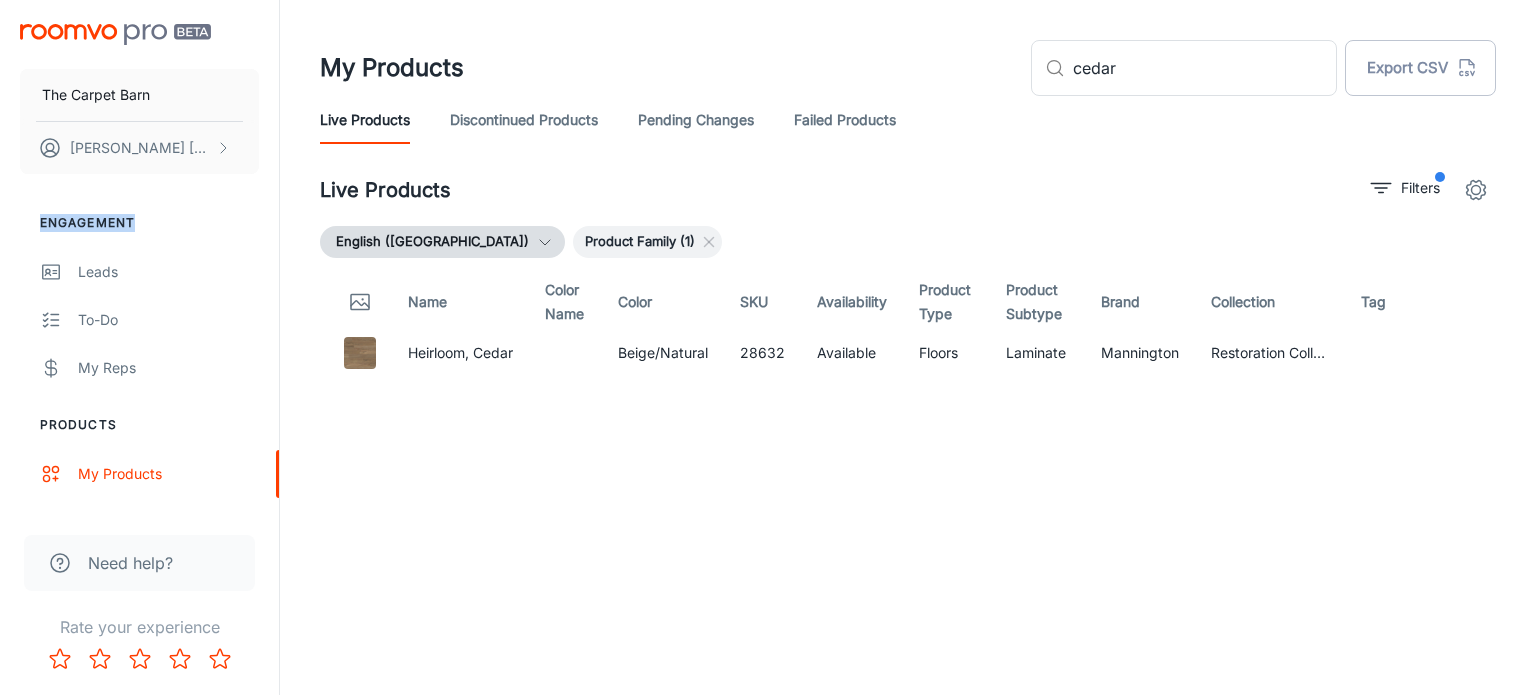 drag, startPoint x: 39, startPoint y: 221, endPoint x: 136, endPoint y: 222, distance: 97.00516 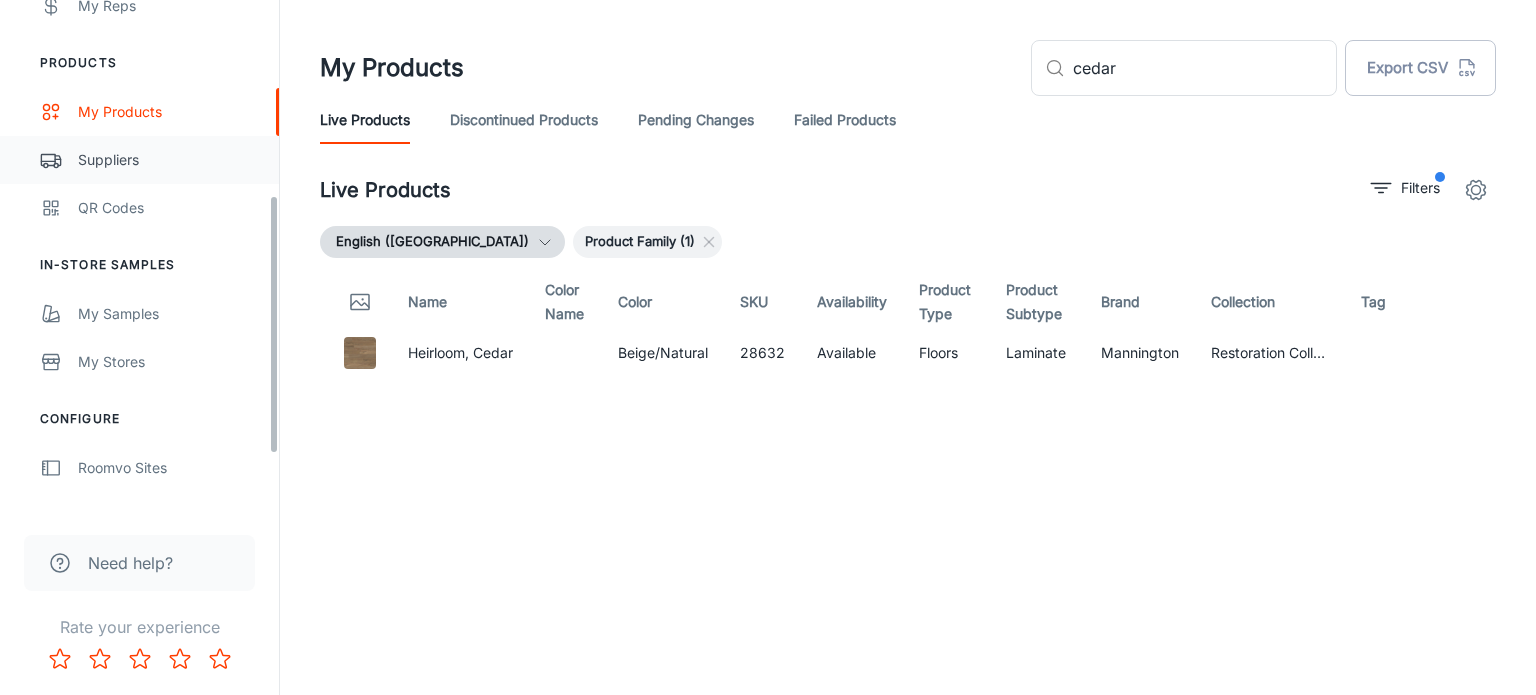 scroll, scrollTop: 396, scrollLeft: 0, axis: vertical 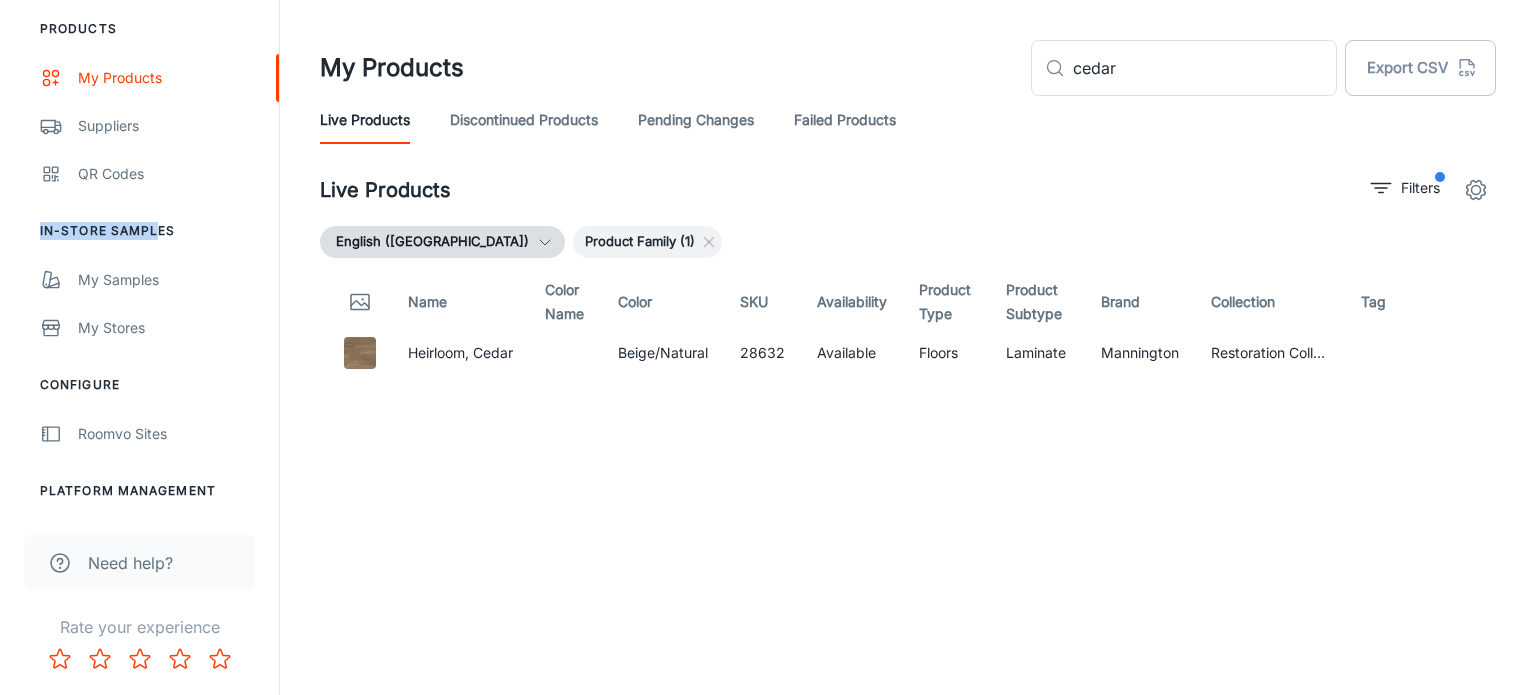 drag, startPoint x: 41, startPoint y: 226, endPoint x: 160, endPoint y: 231, distance: 119.104996 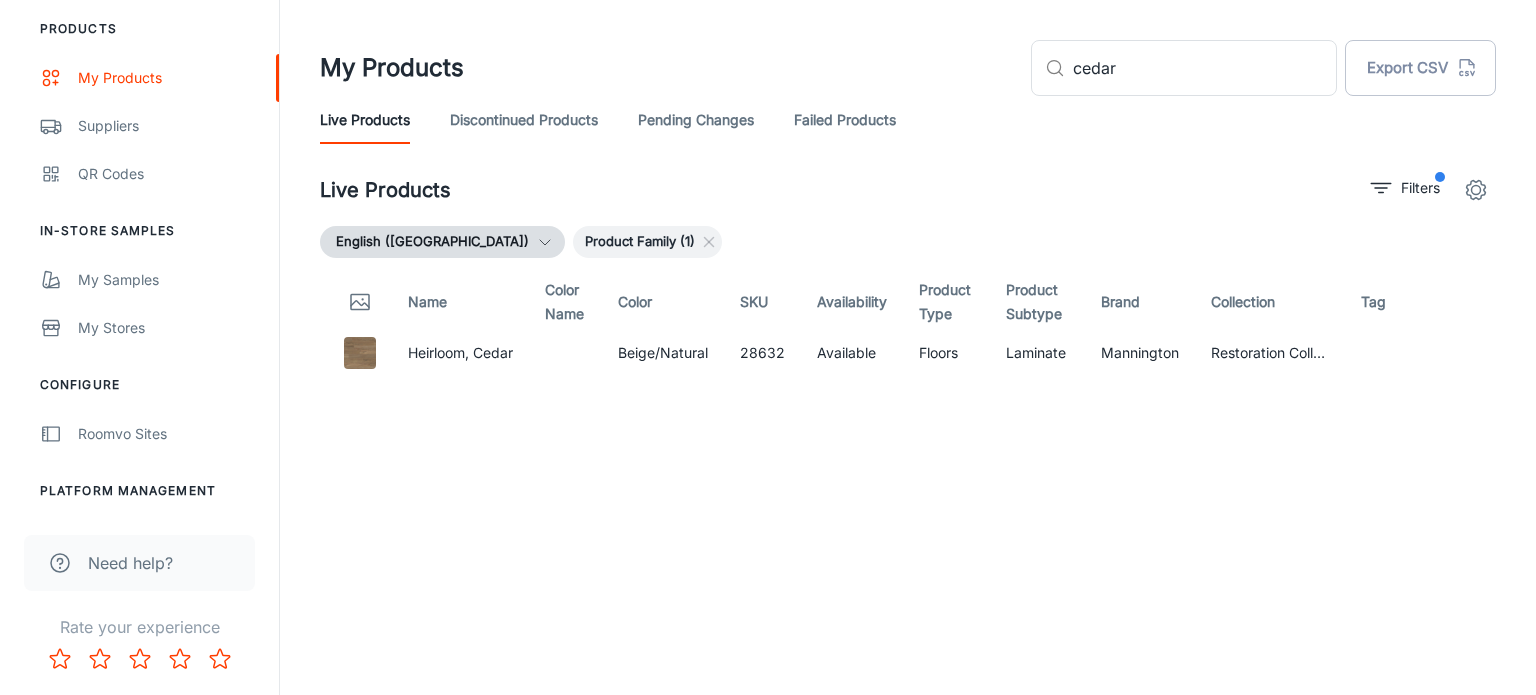 click on "In-Store Samples" at bounding box center [139, 231] 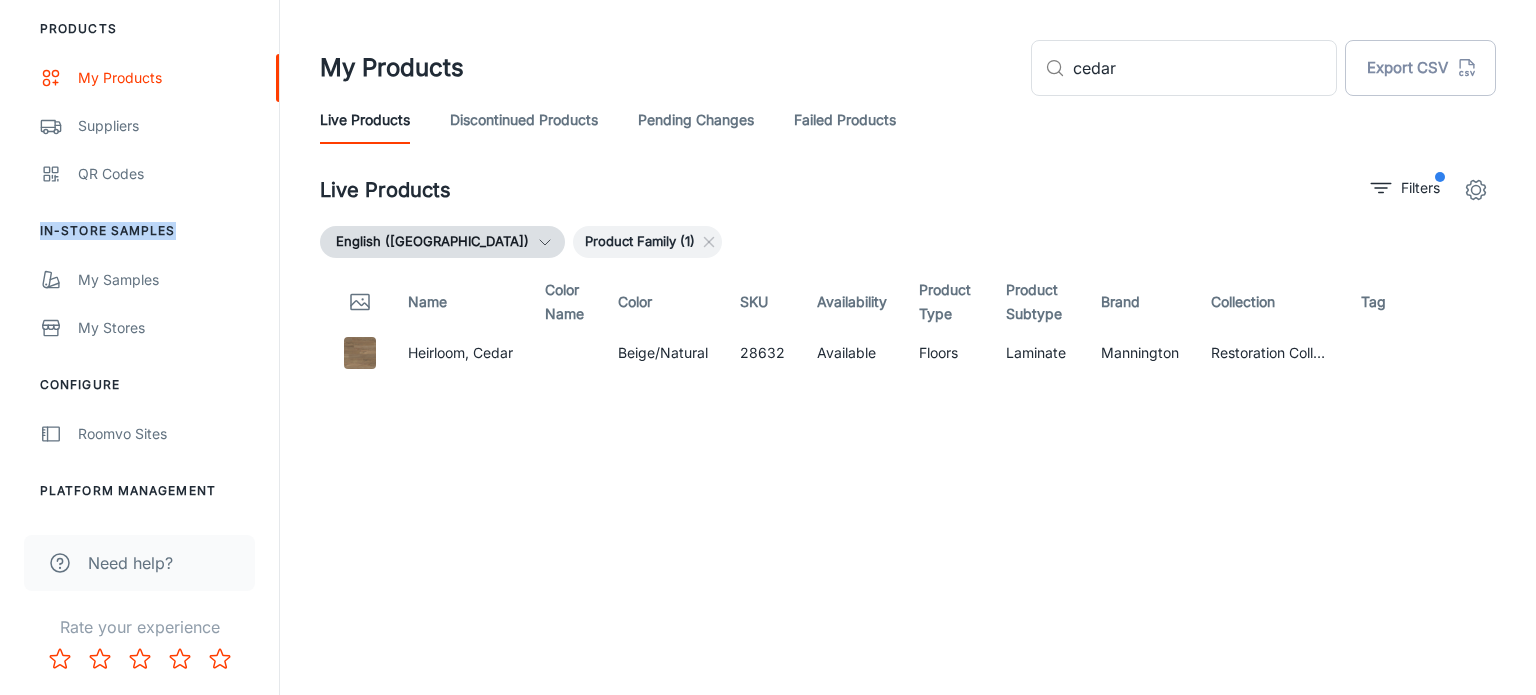 drag, startPoint x: 174, startPoint y: 228, endPoint x: 34, endPoint y: 225, distance: 140.03214 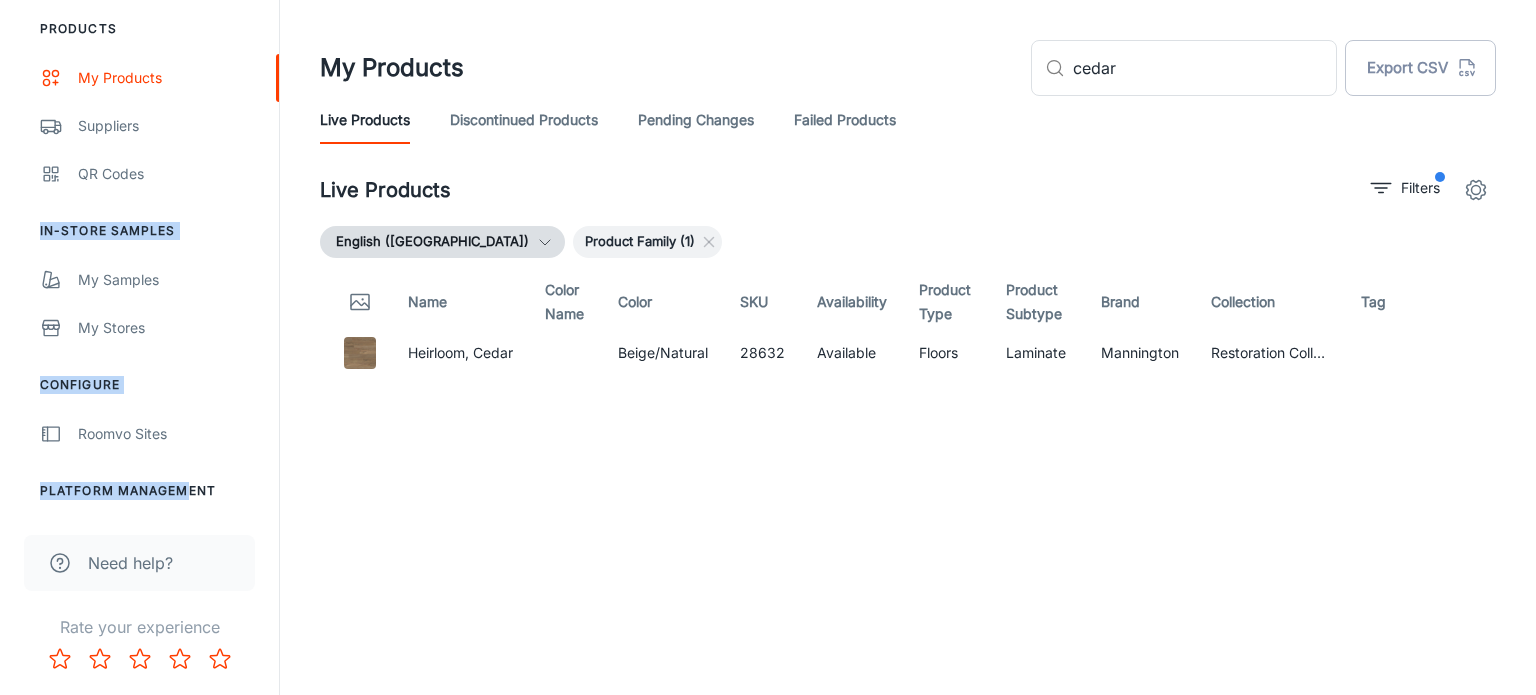 drag, startPoint x: 39, startPoint y: 227, endPoint x: 182, endPoint y: 480, distance: 290.61658 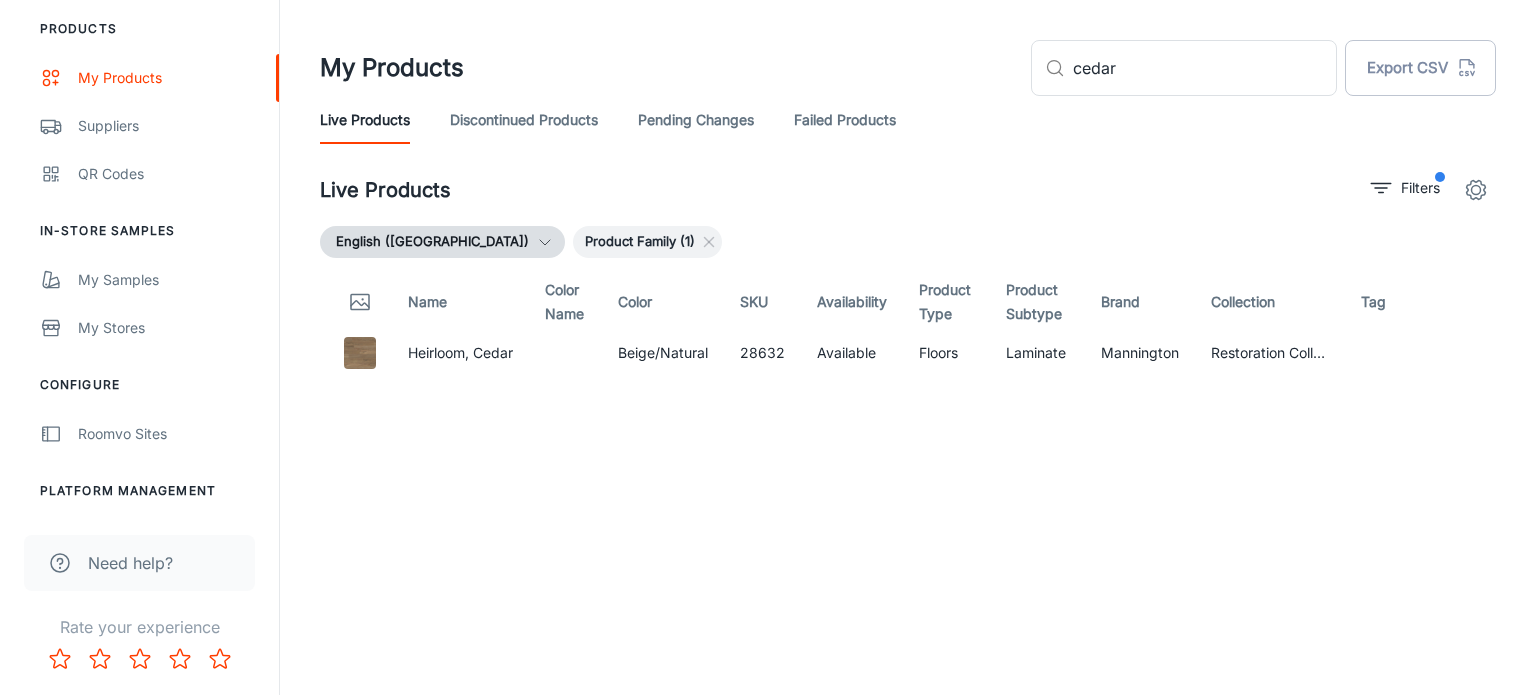 click on "Platform Management" at bounding box center (139, 491) 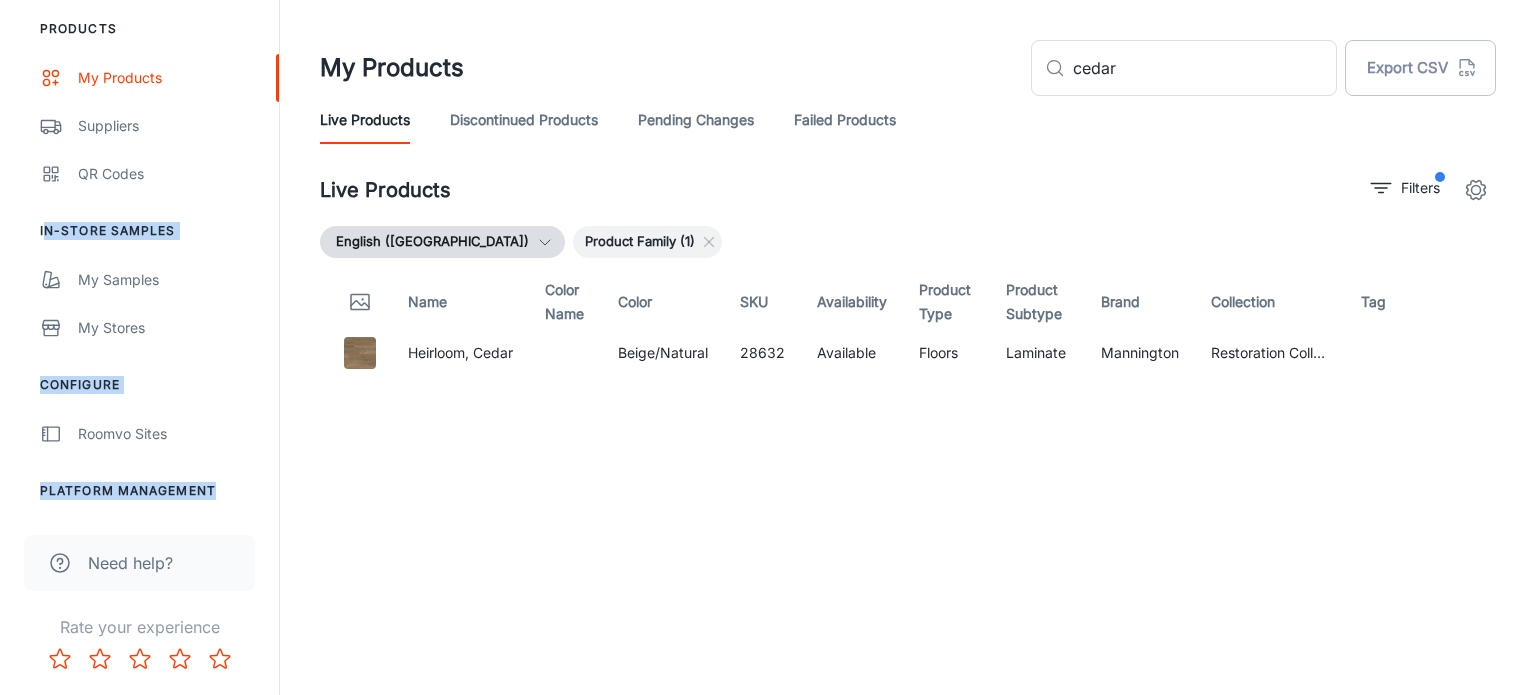 drag, startPoint x: 219, startPoint y: 490, endPoint x: 43, endPoint y: 228, distance: 315.62637 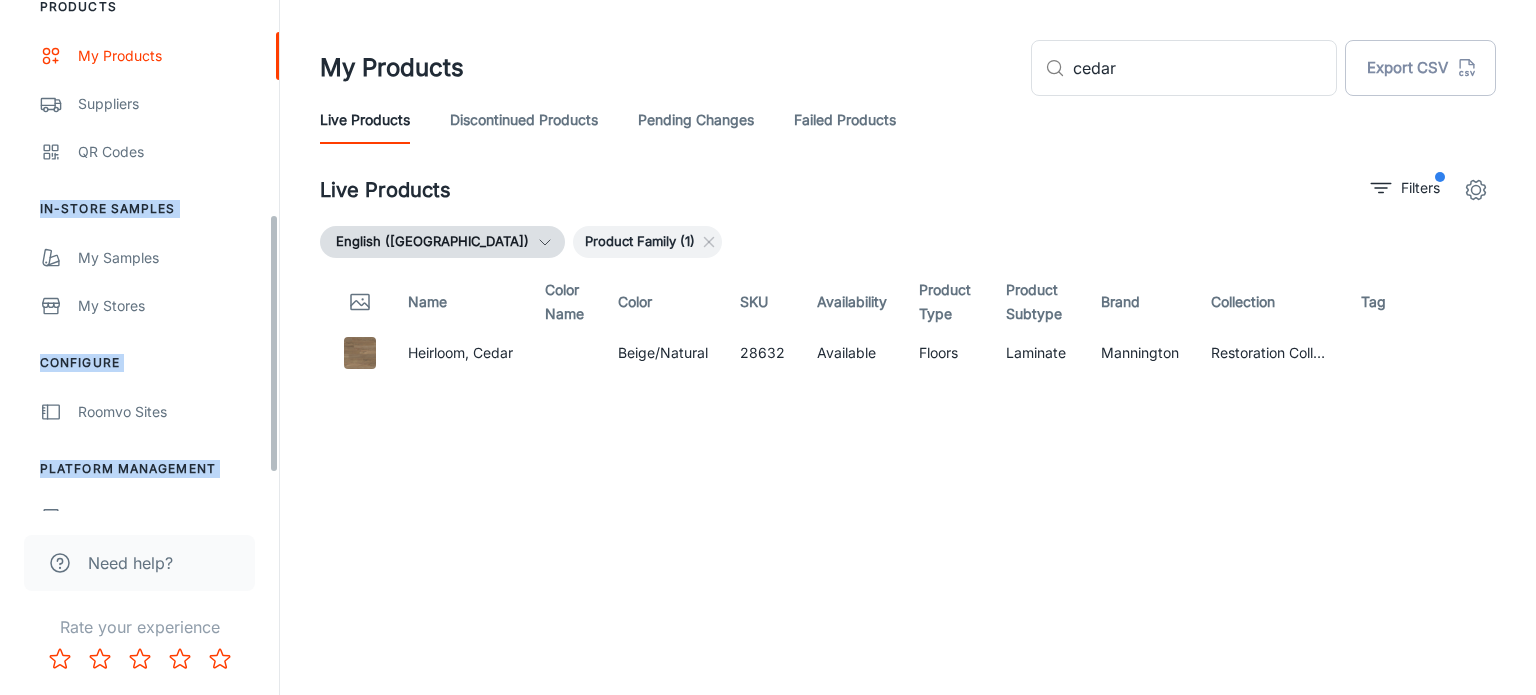 drag, startPoint x: 40, startPoint y: 224, endPoint x: 206, endPoint y: 499, distance: 321.218 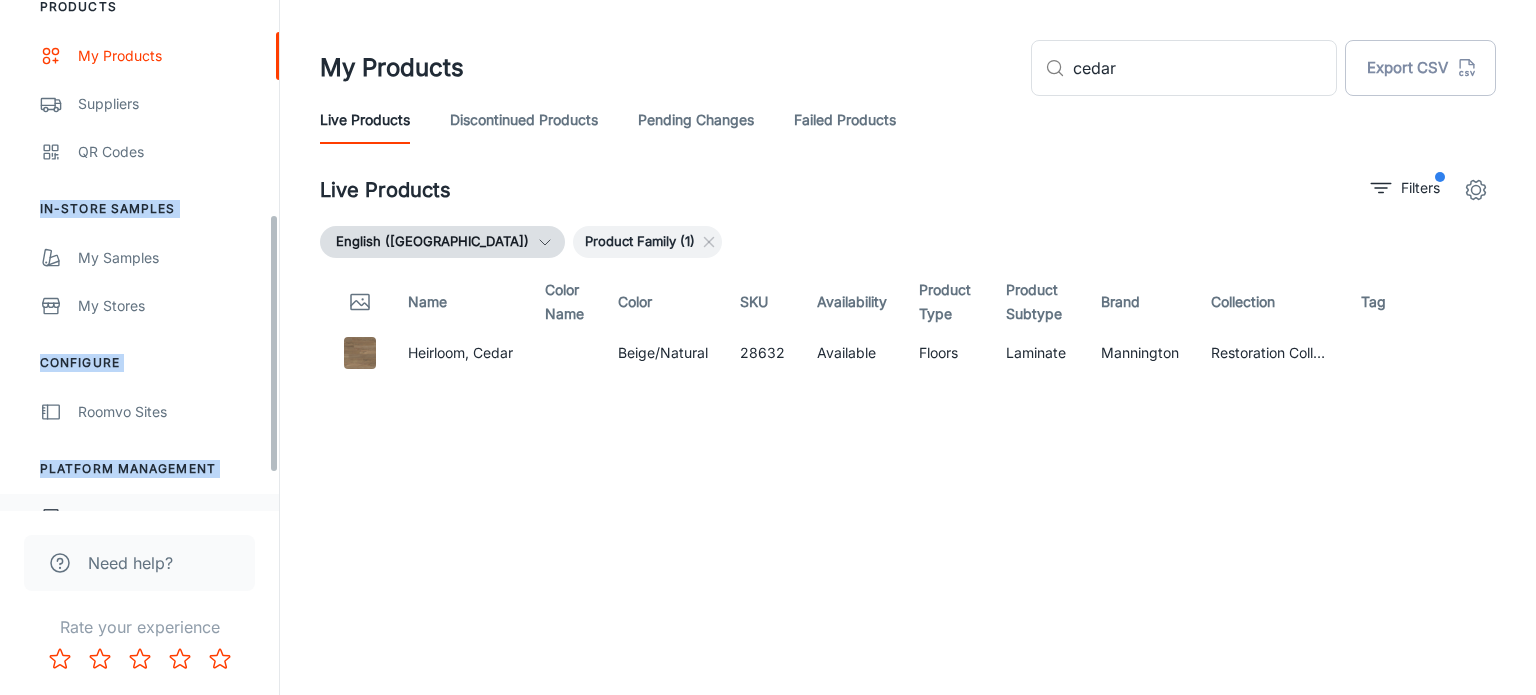 scroll, scrollTop: 442, scrollLeft: 0, axis: vertical 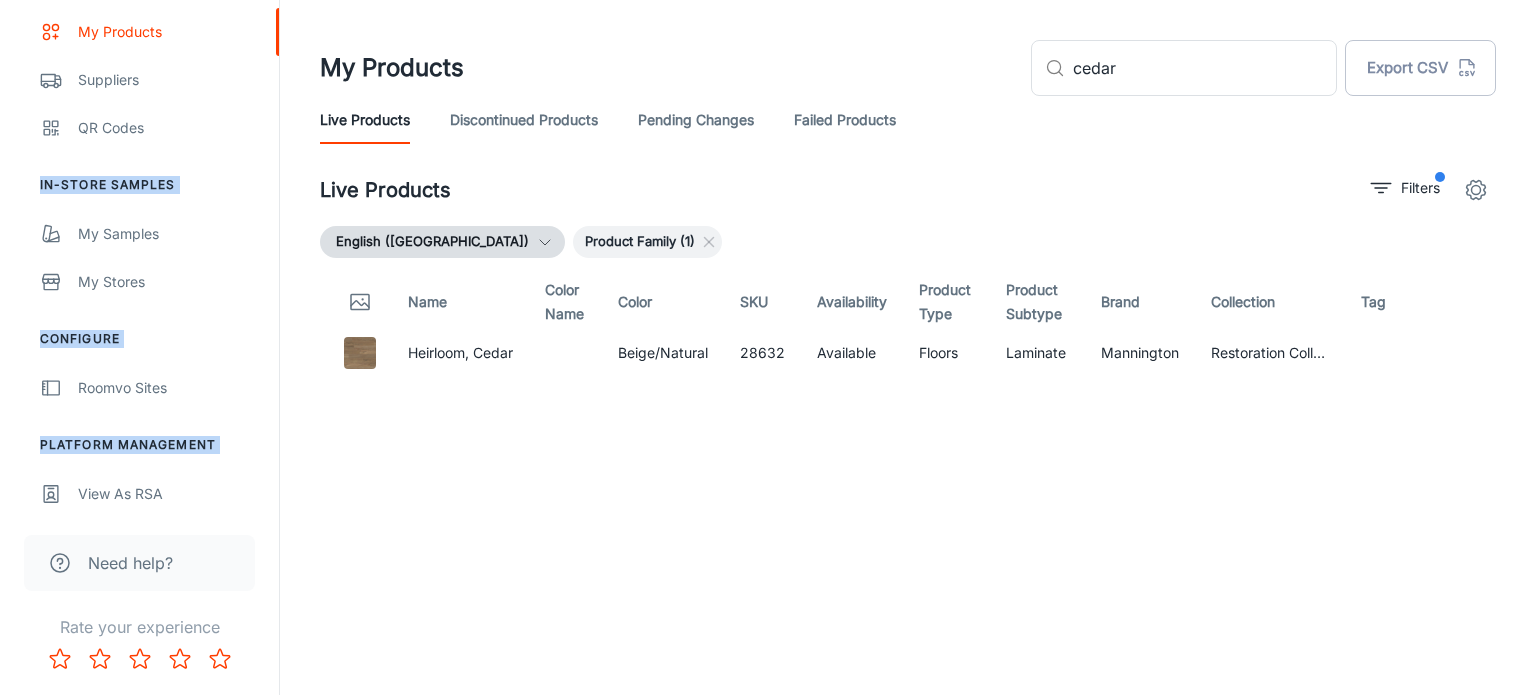 click on "Platform Management" at bounding box center [139, 445] 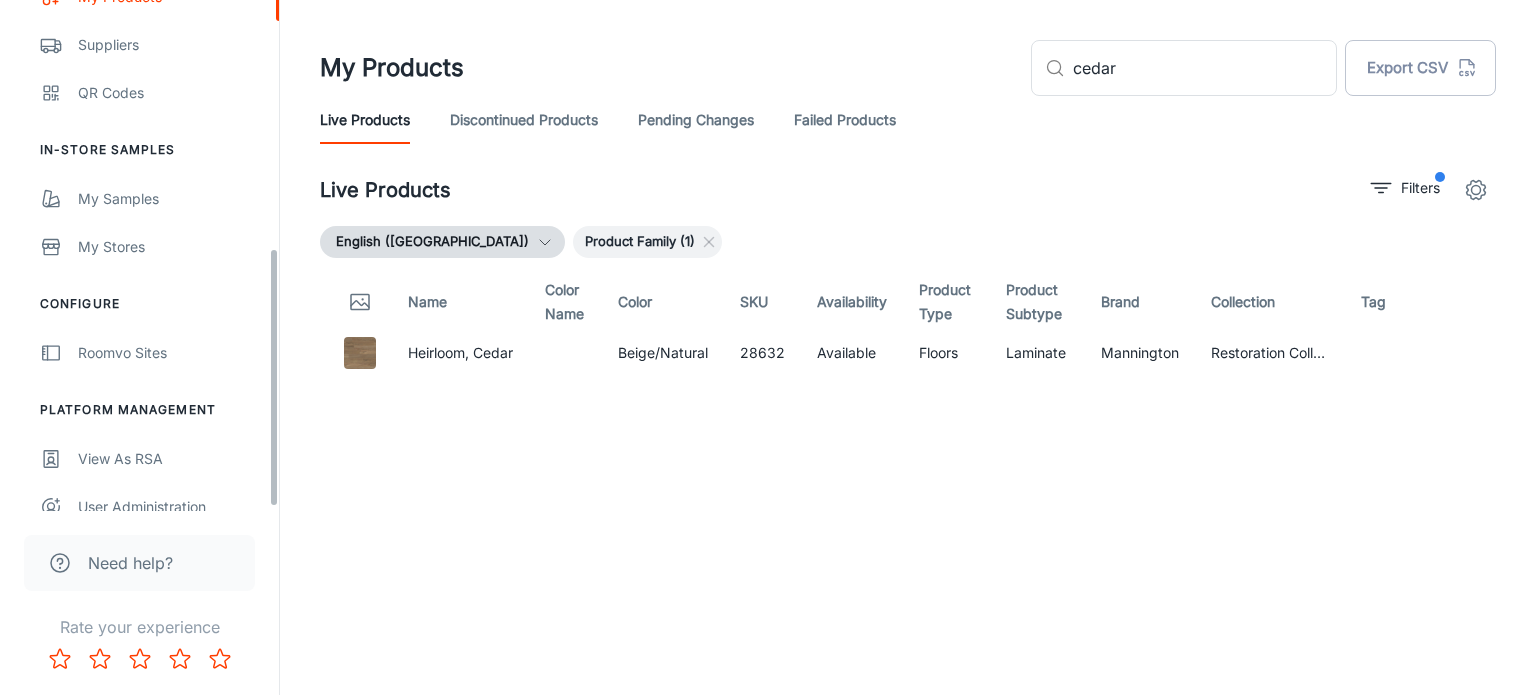 scroll, scrollTop: 496, scrollLeft: 0, axis: vertical 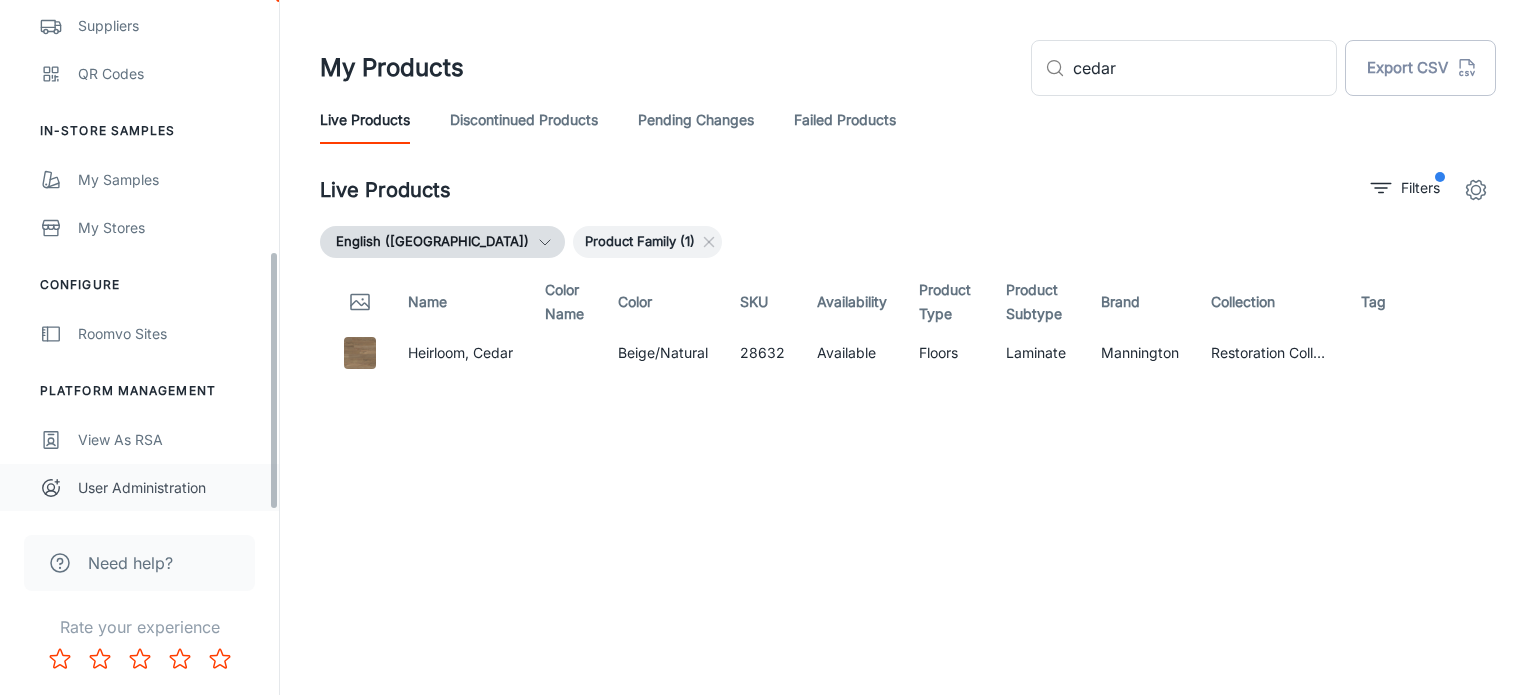 drag, startPoint x: 268, startPoint y: 391, endPoint x: 273, endPoint y: 467, distance: 76.1643 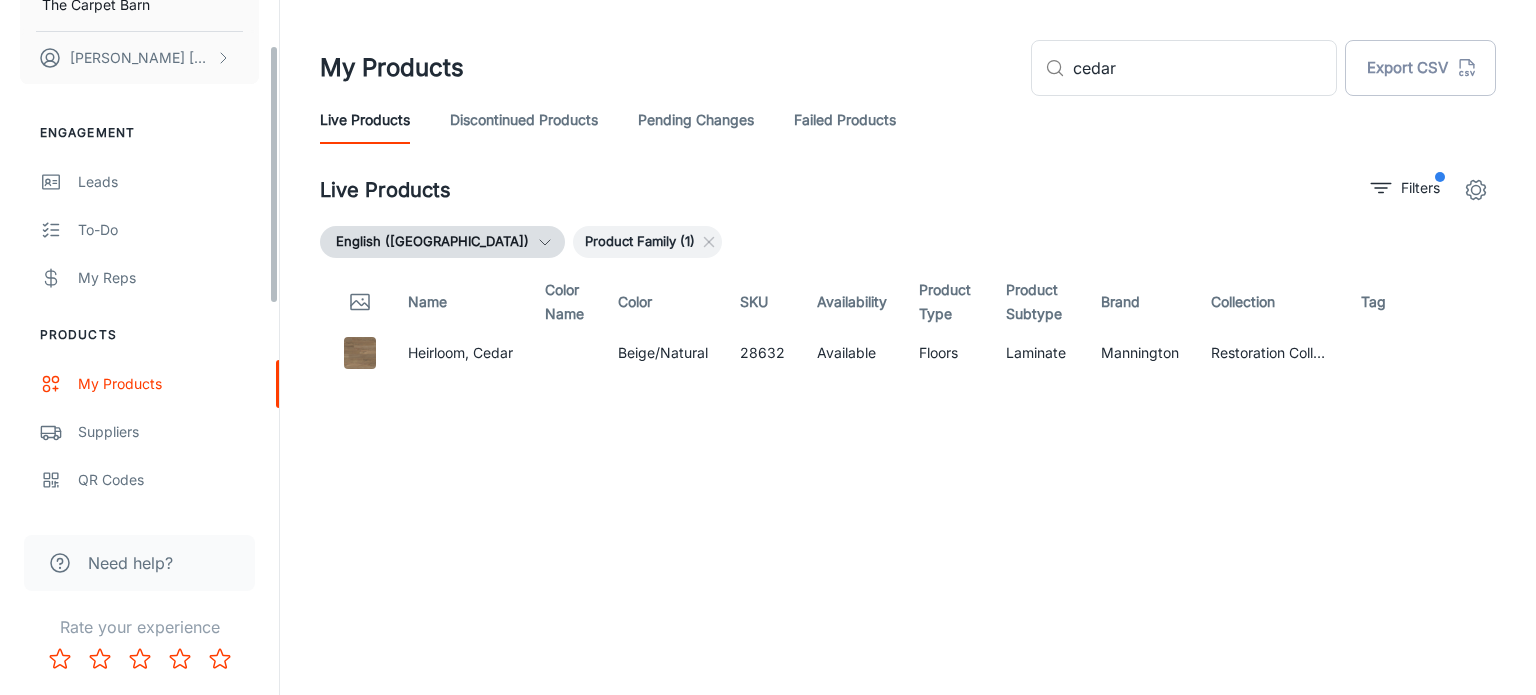 scroll, scrollTop: 0, scrollLeft: 0, axis: both 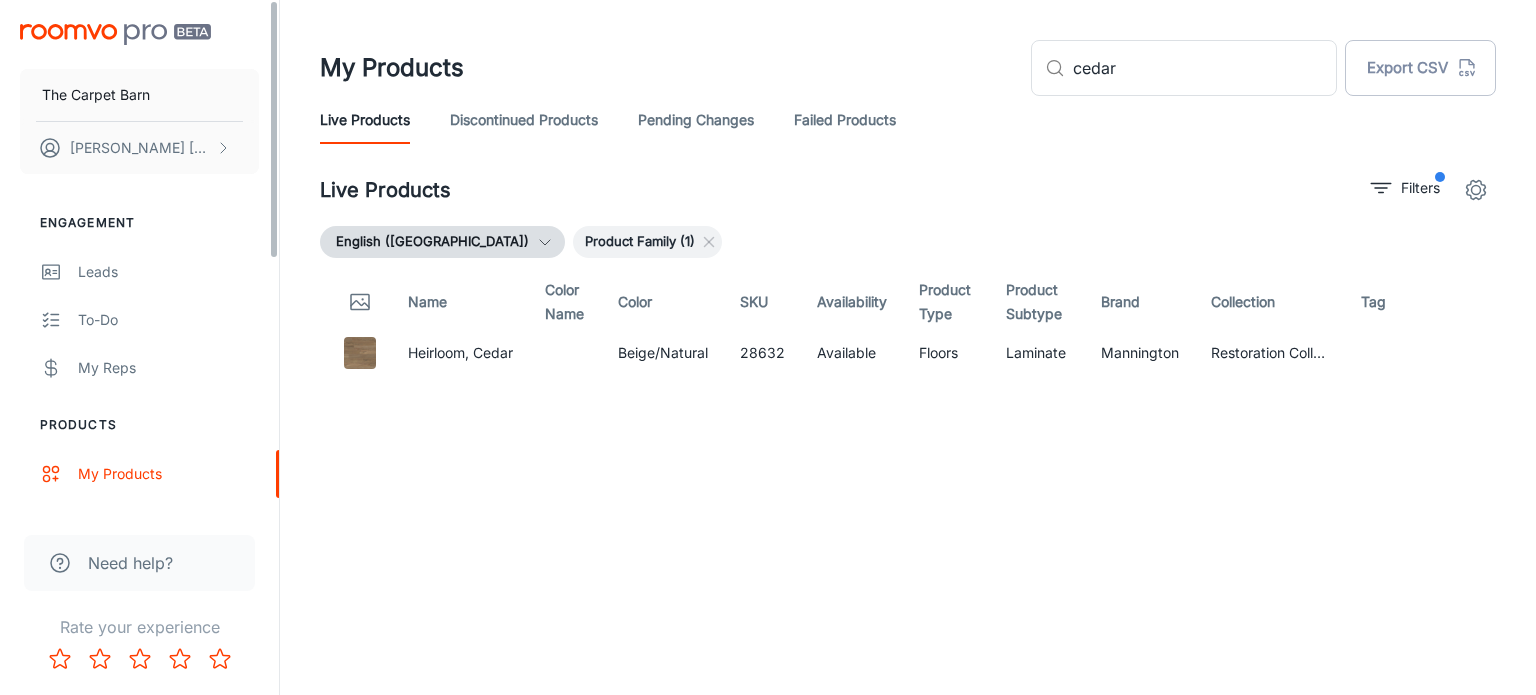 drag, startPoint x: 273, startPoint y: 384, endPoint x: 290, endPoint y: 96, distance: 288.5013 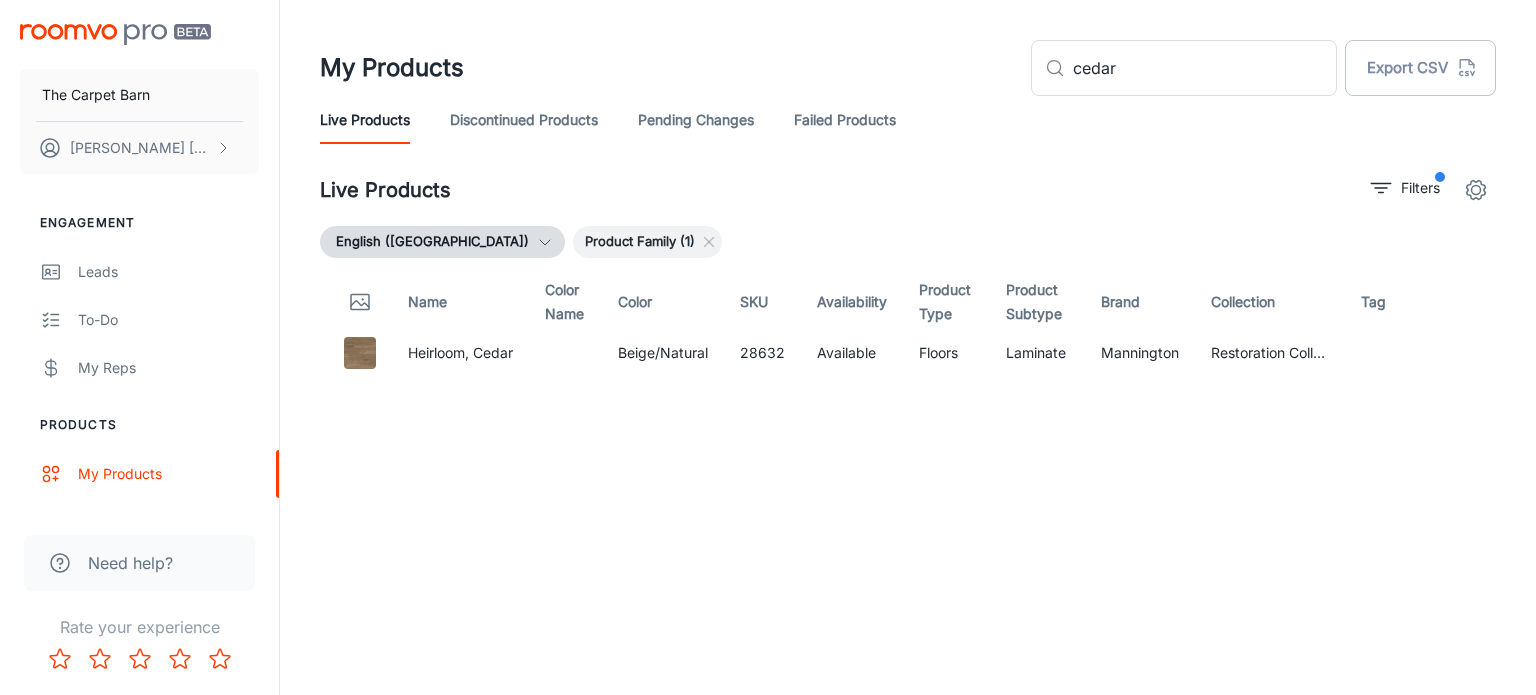 click on "Discontinued Products" at bounding box center [524, 120] 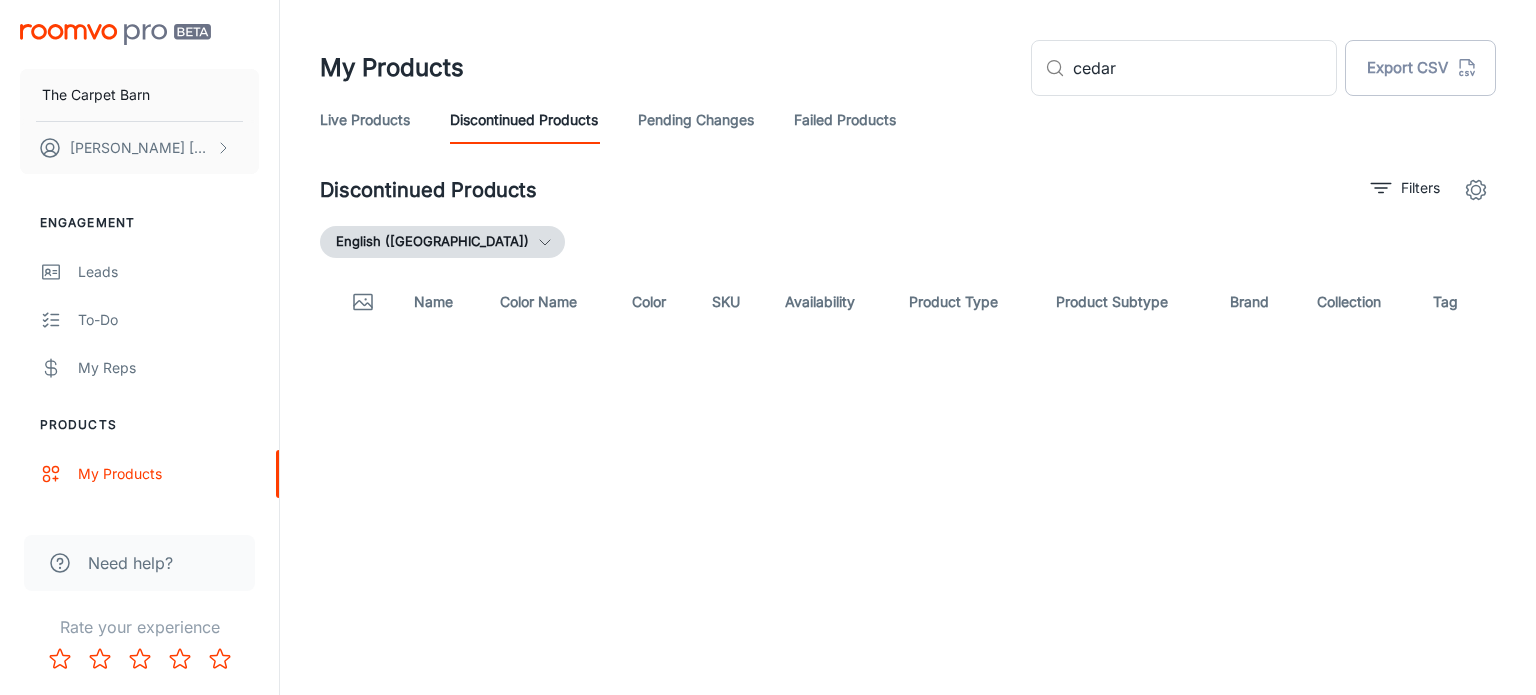click on "Live Products" at bounding box center [365, 120] 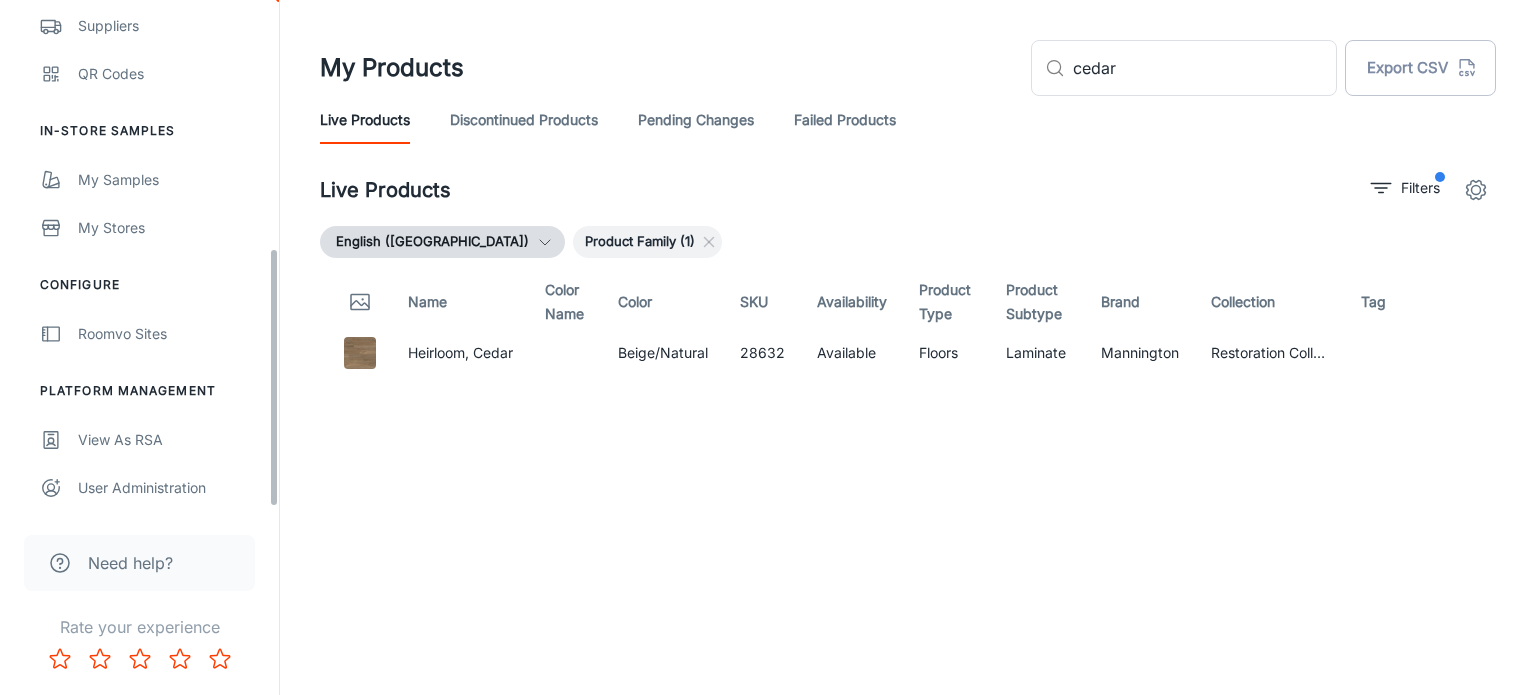 scroll, scrollTop: 0, scrollLeft: 0, axis: both 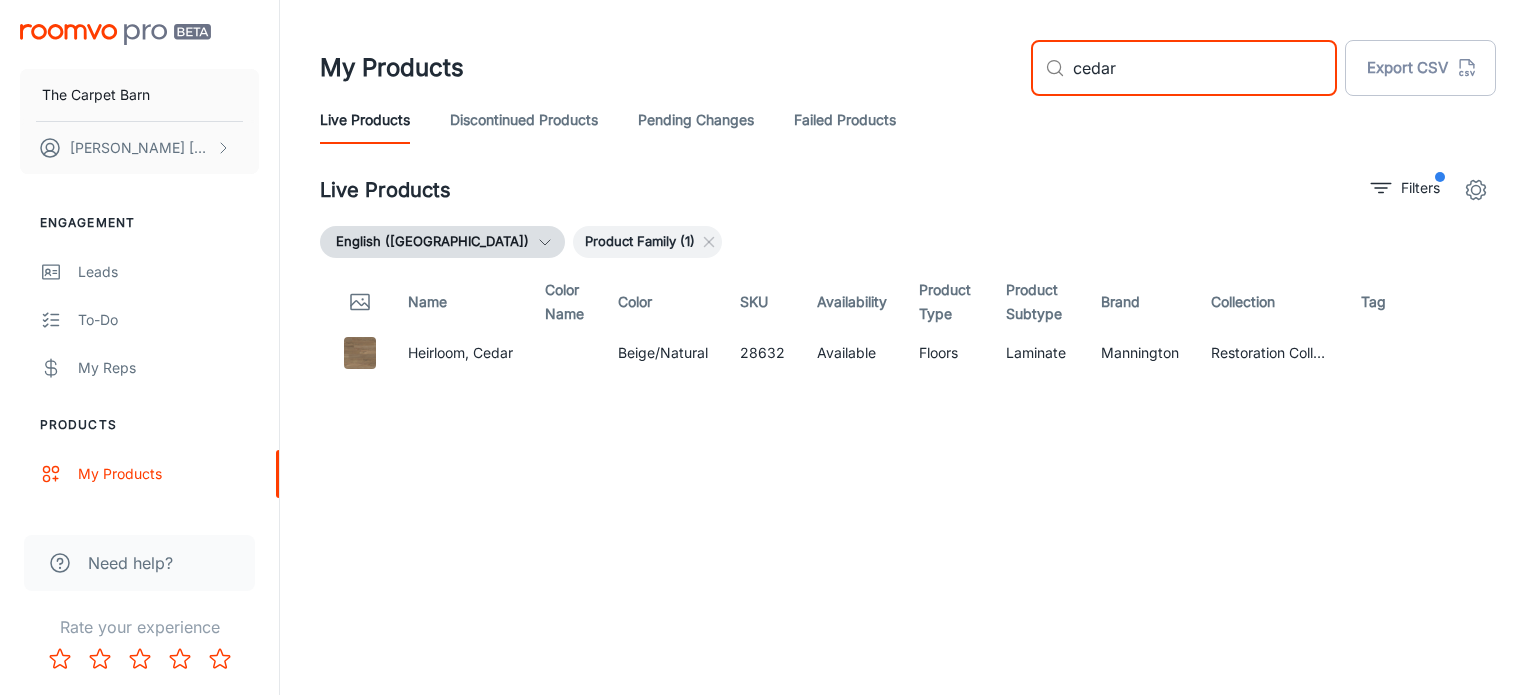 drag, startPoint x: 1179, startPoint y: 67, endPoint x: 1105, endPoint y: 63, distance: 74.10803 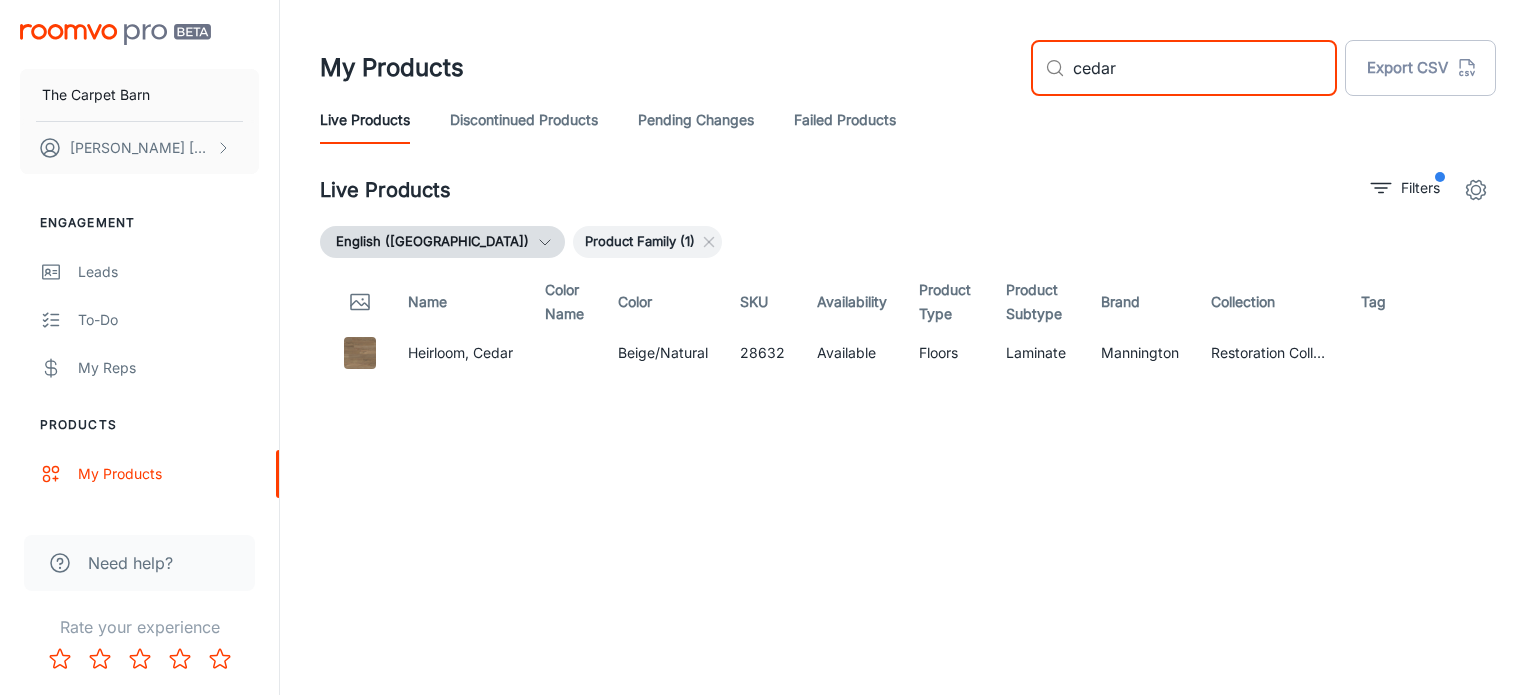 click on "My Products ​ cedar ​ Export CSV" at bounding box center [908, 68] 